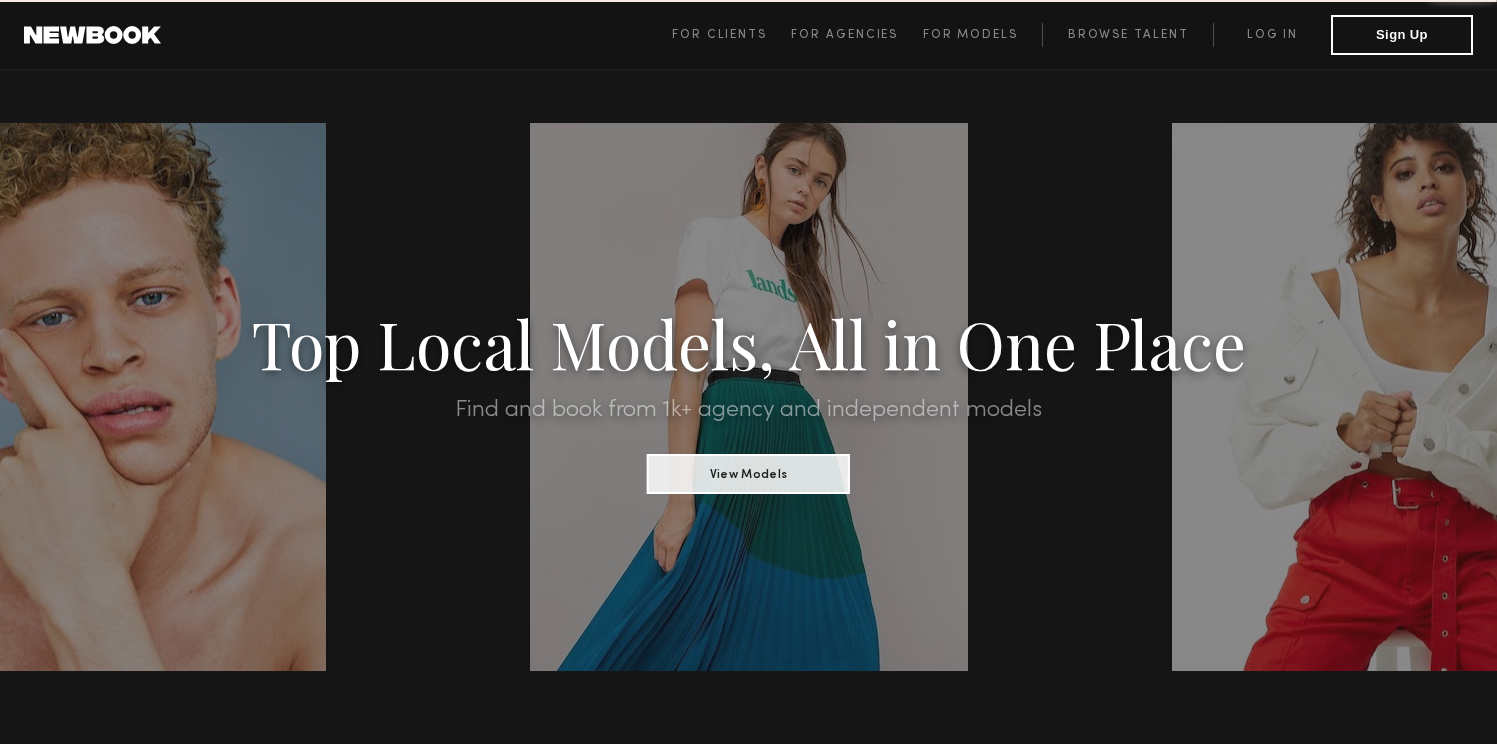 scroll, scrollTop: 0, scrollLeft: 0, axis: both 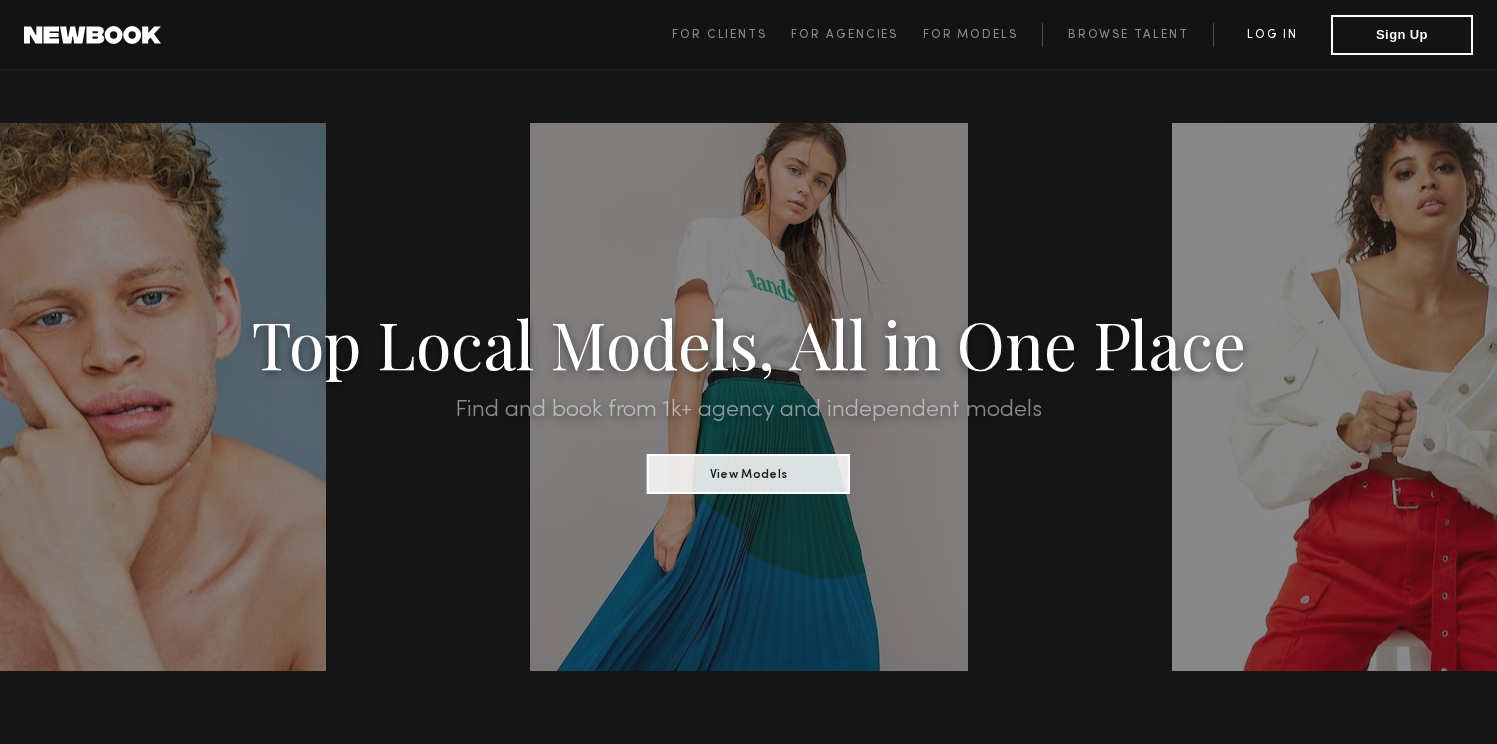click on "Log in" 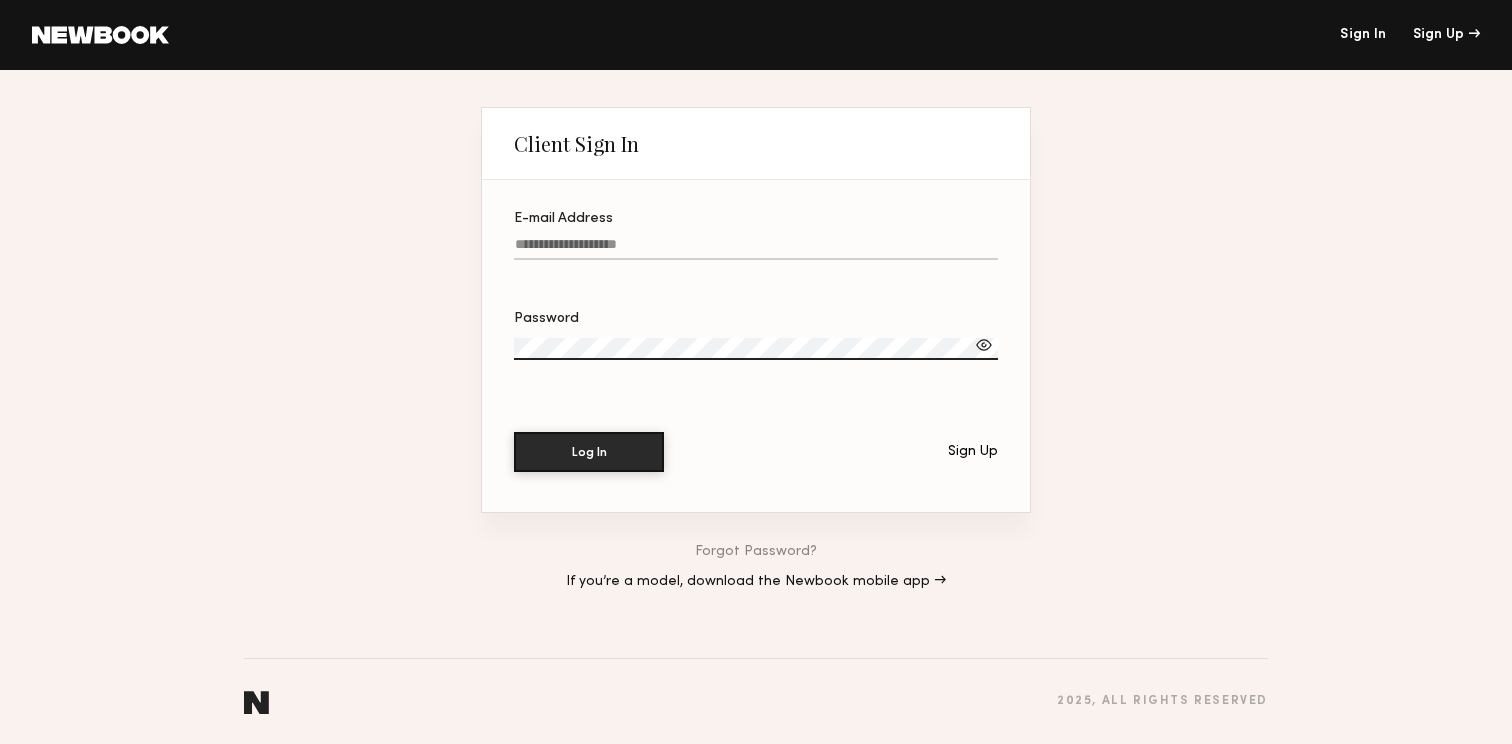 click on "E-mail Address" 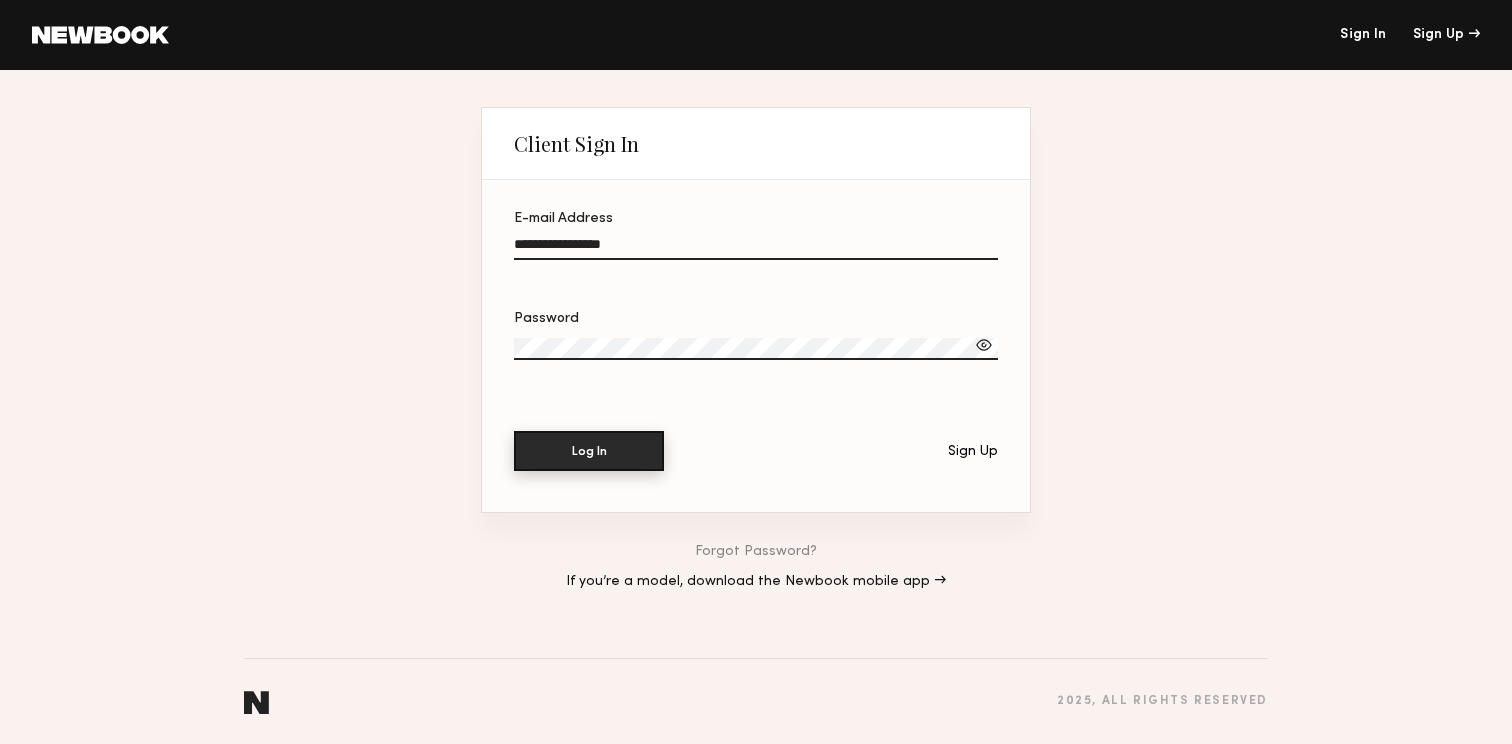click on "Log In" 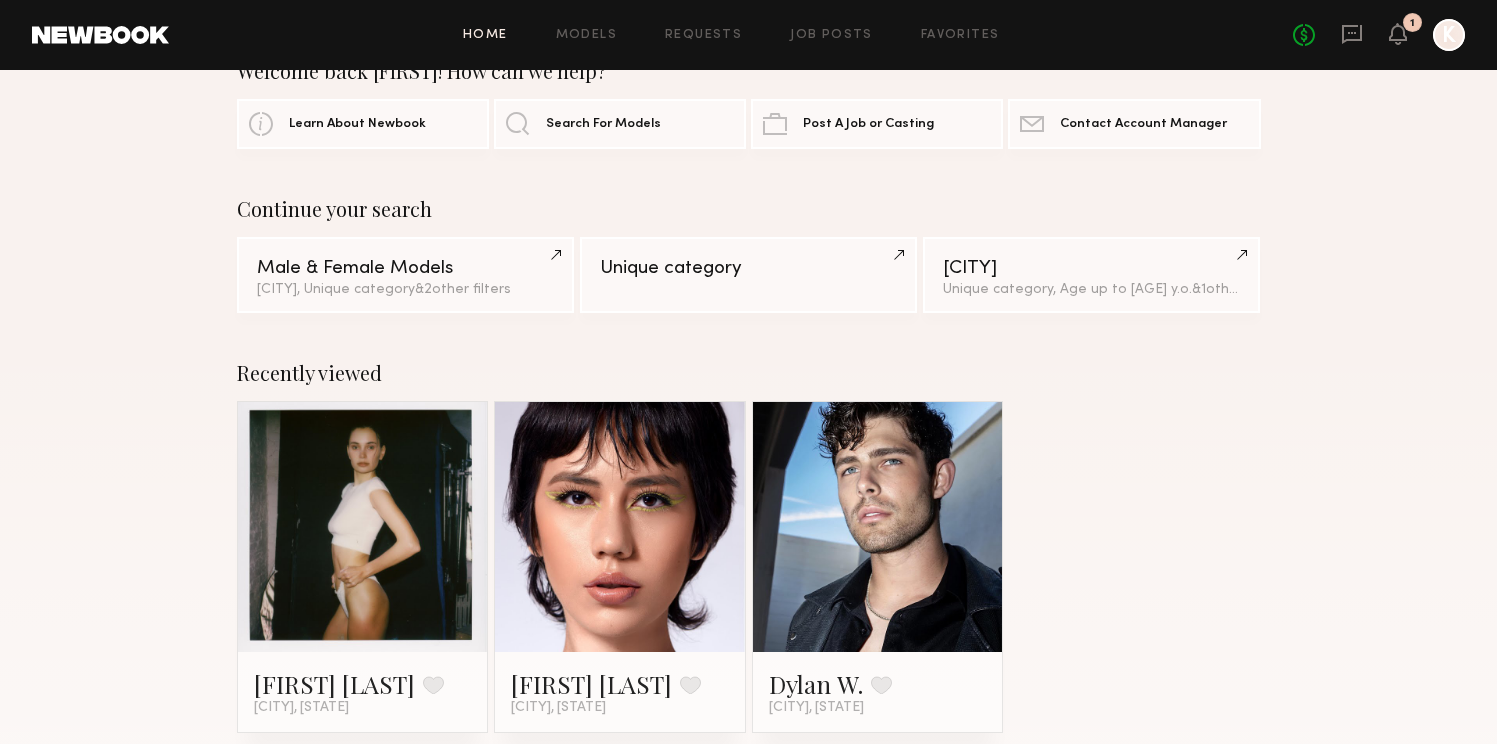 scroll, scrollTop: 0, scrollLeft: 0, axis: both 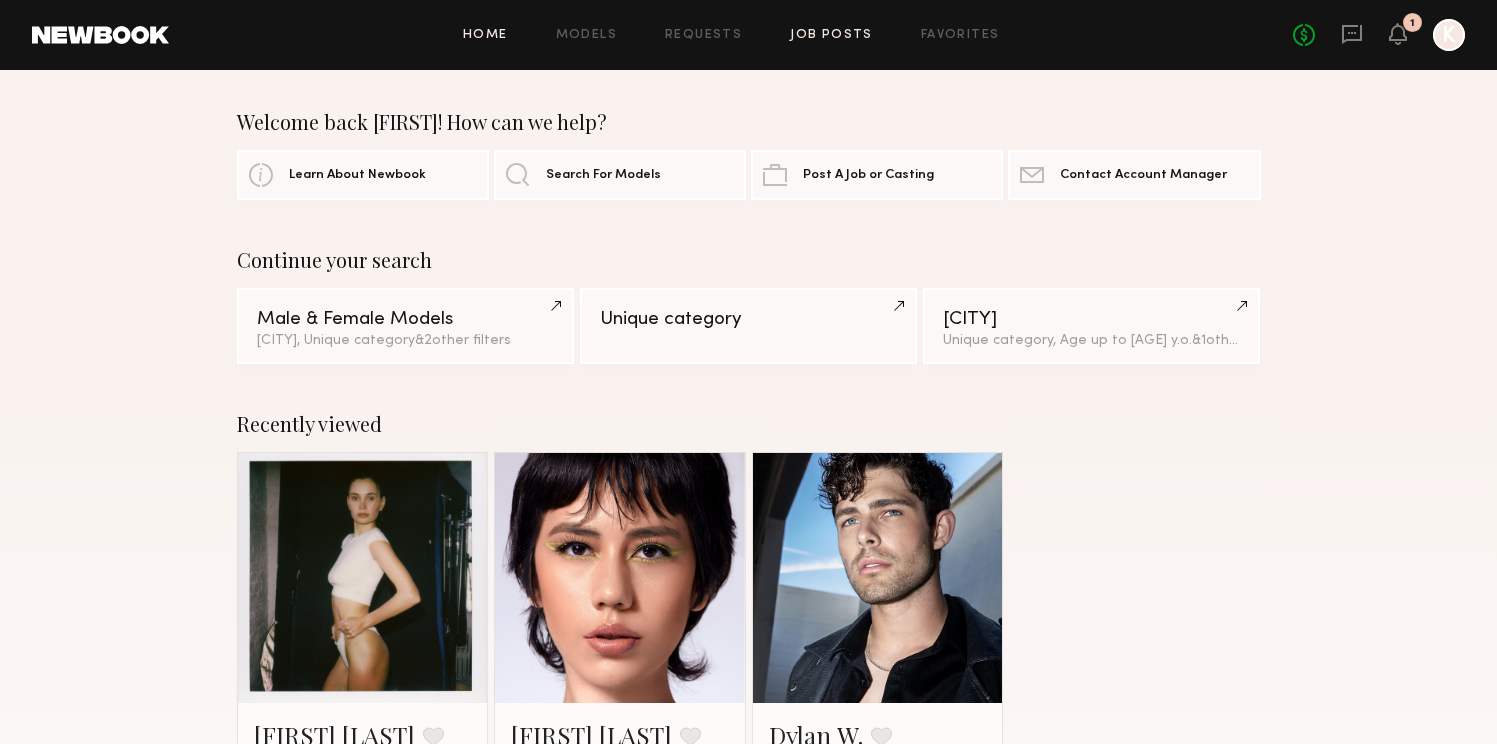 click on "Job Posts" 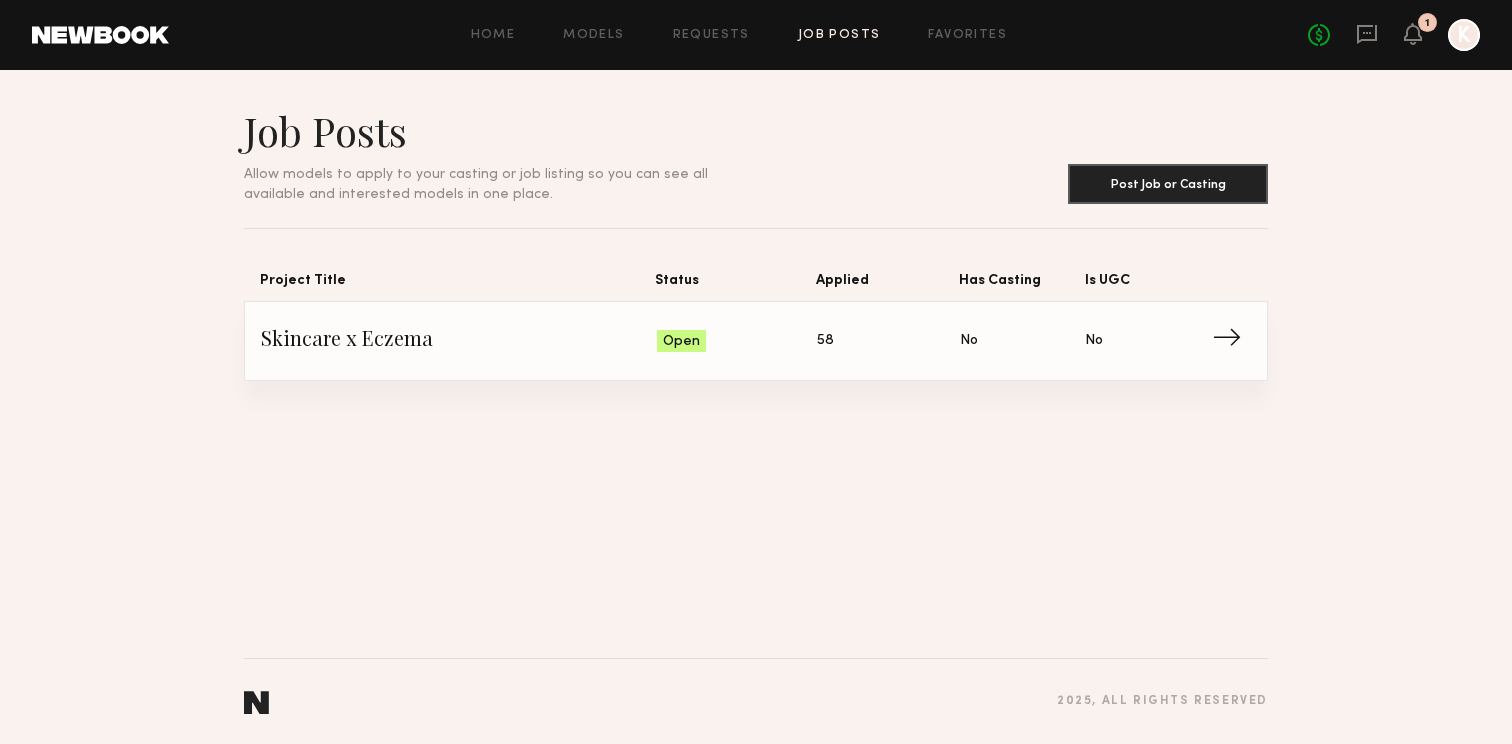 click on "→" 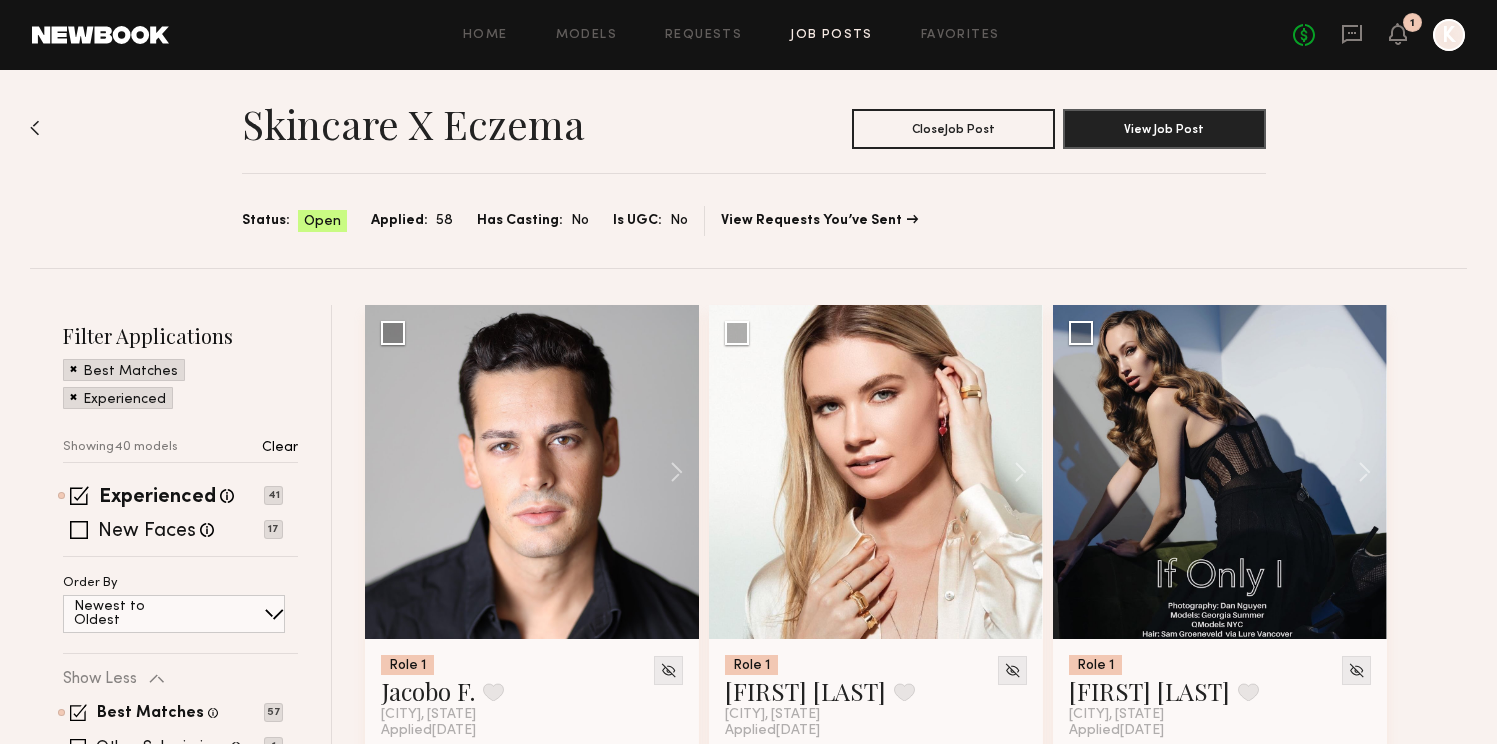 scroll, scrollTop: 0, scrollLeft: 0, axis: both 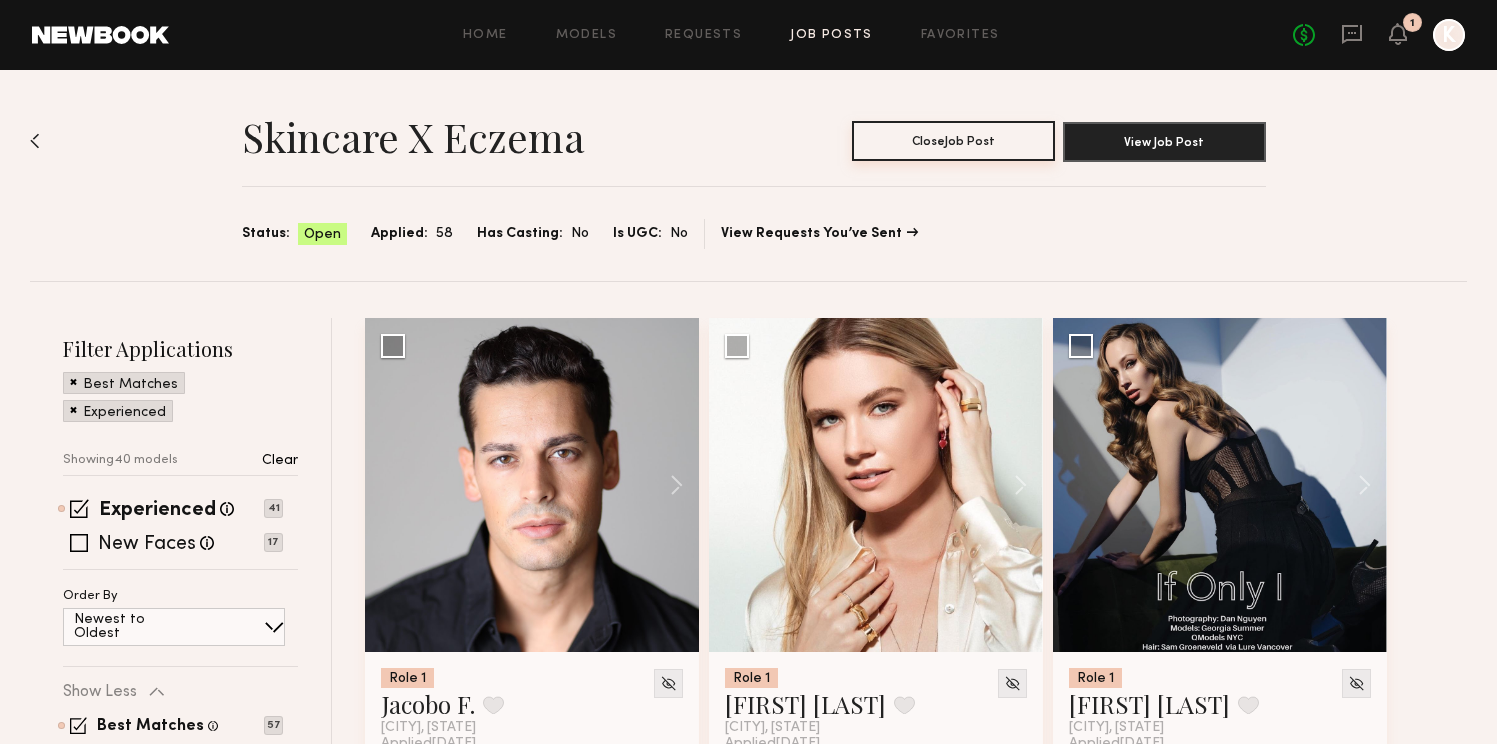 click on "Close  Job Post" 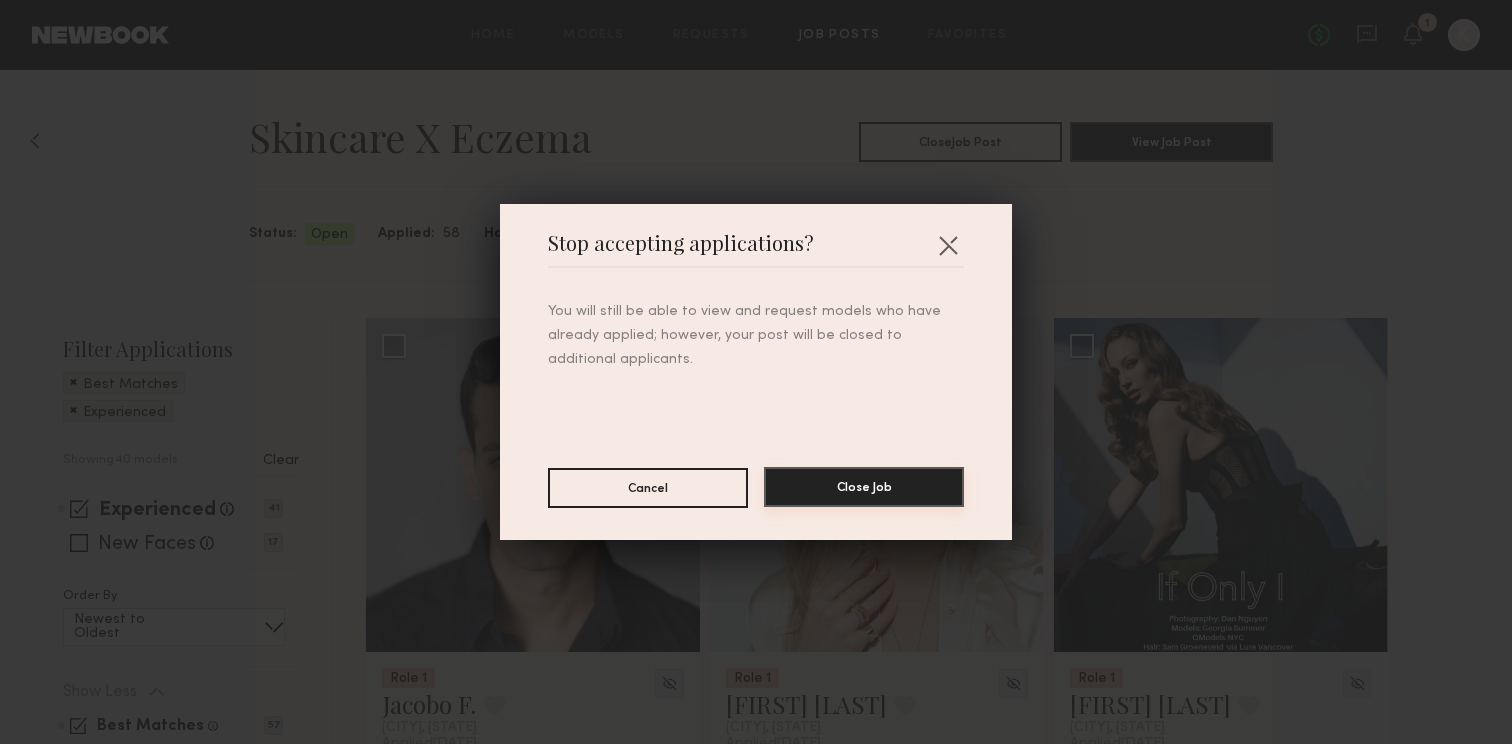 click on "Close Job" at bounding box center [864, 487] 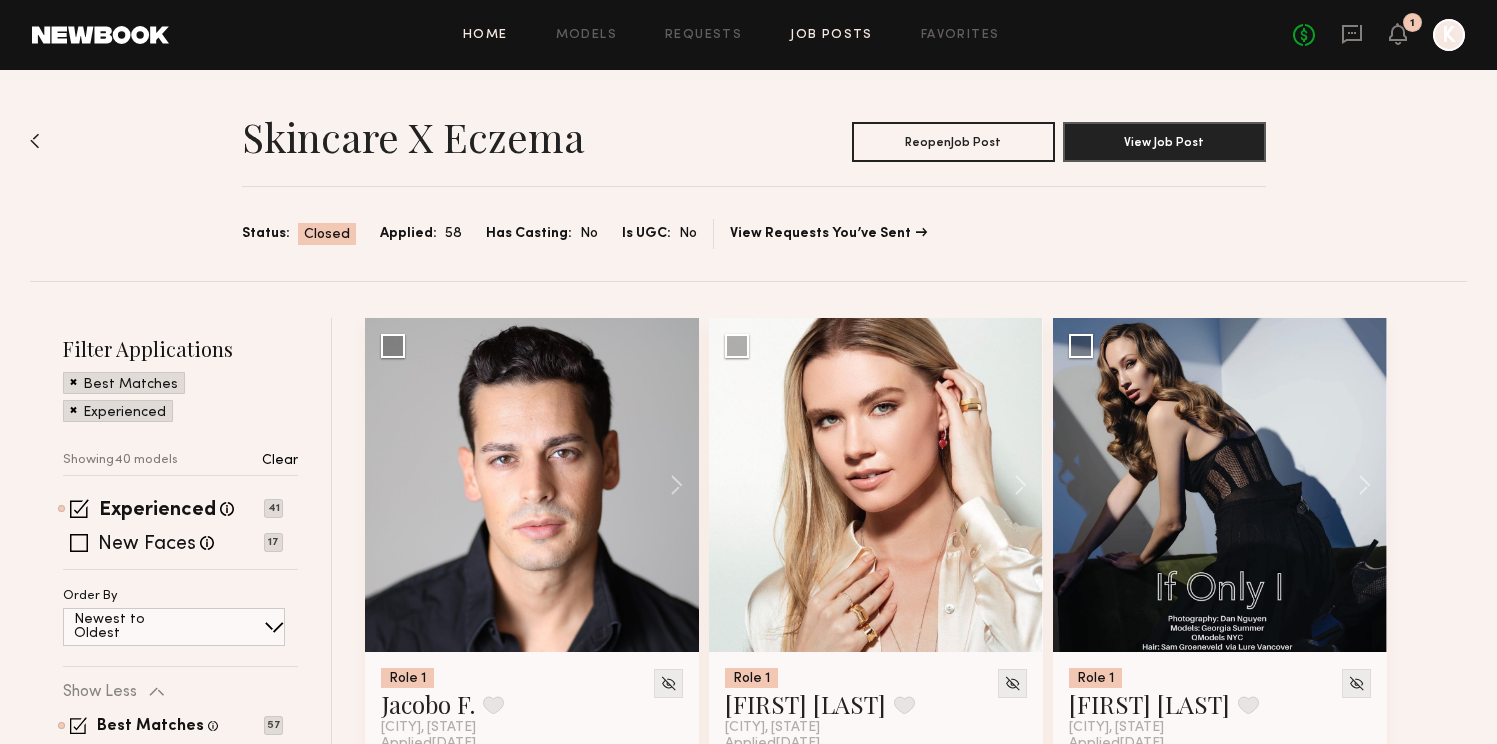 click on "Home" 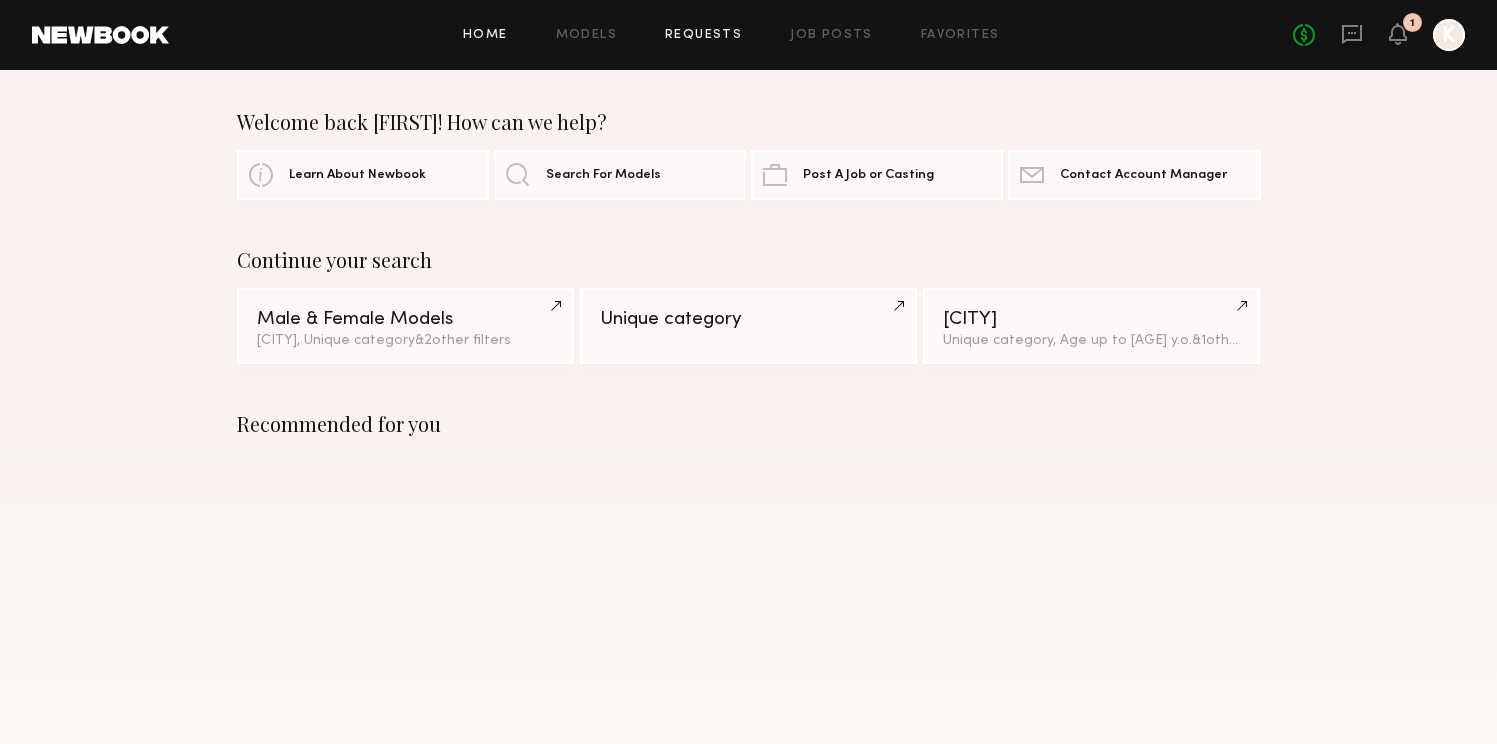 click on "Requests" 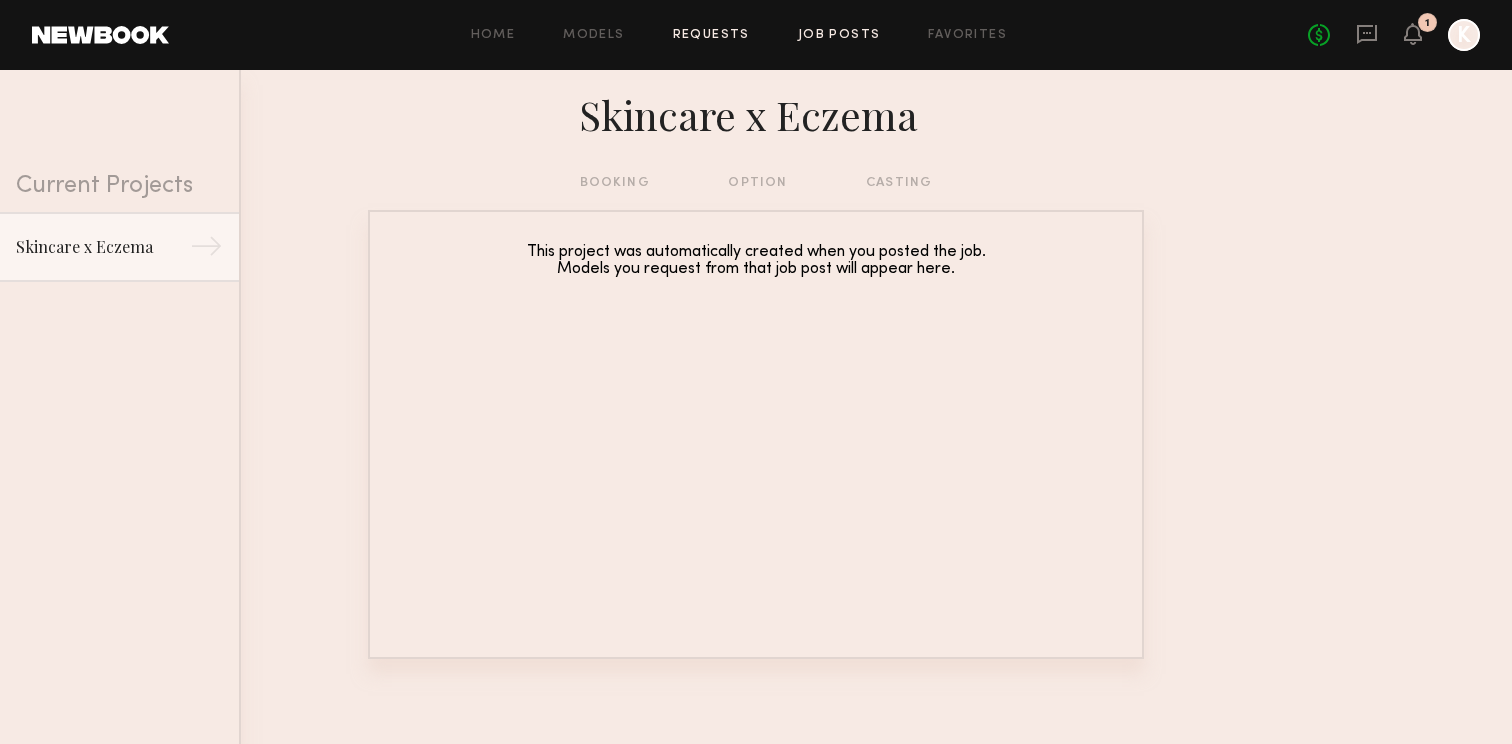 click on "Job Posts" 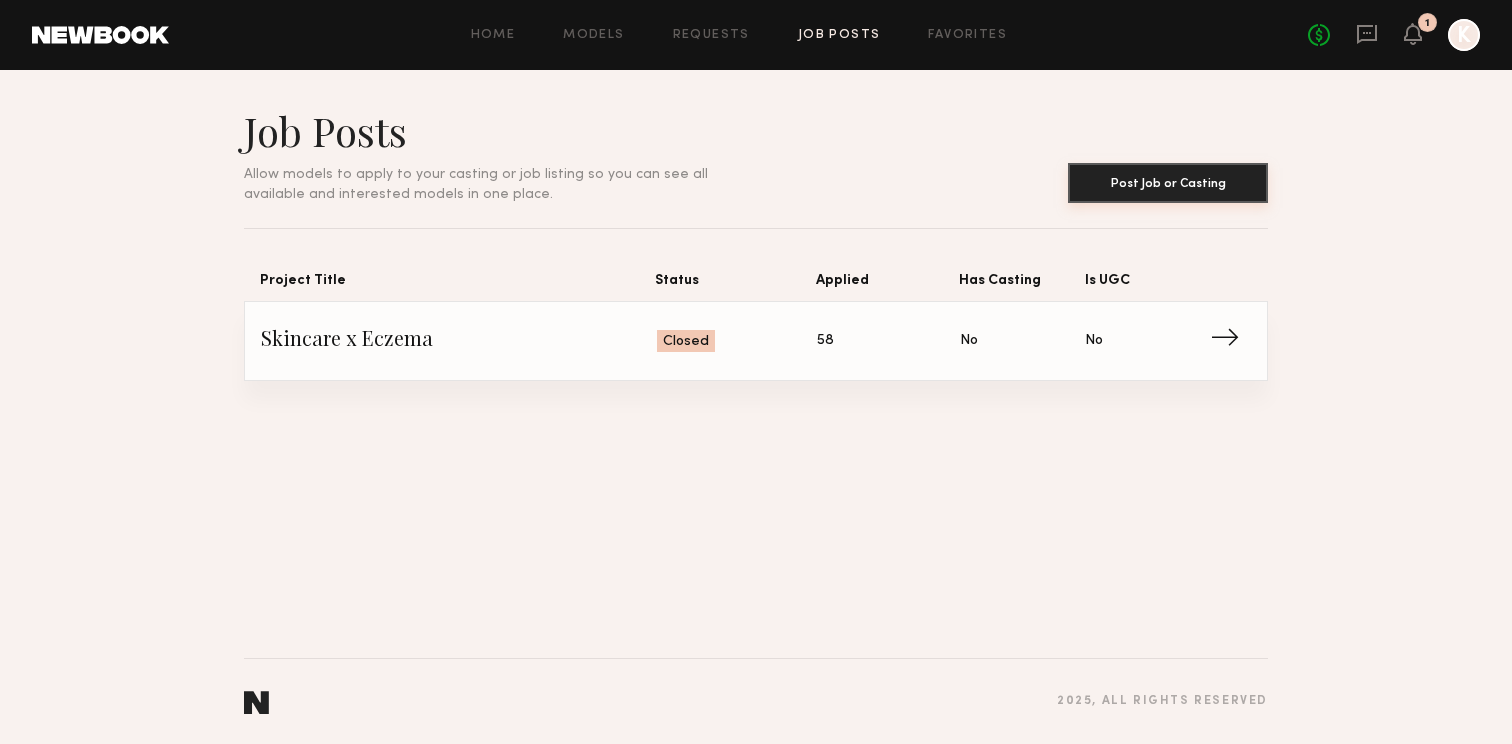 click on "Post Job or Casting" 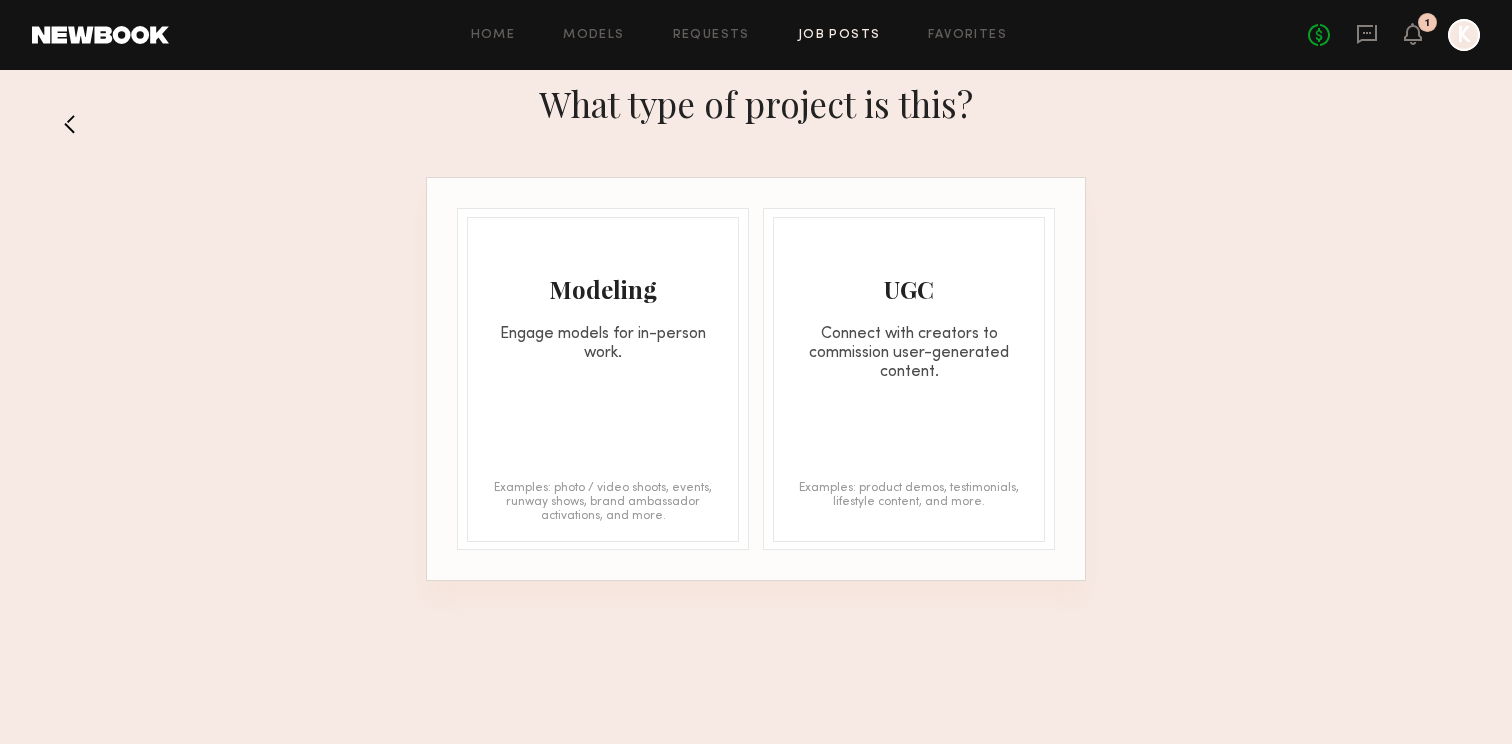 click on "Modeling" 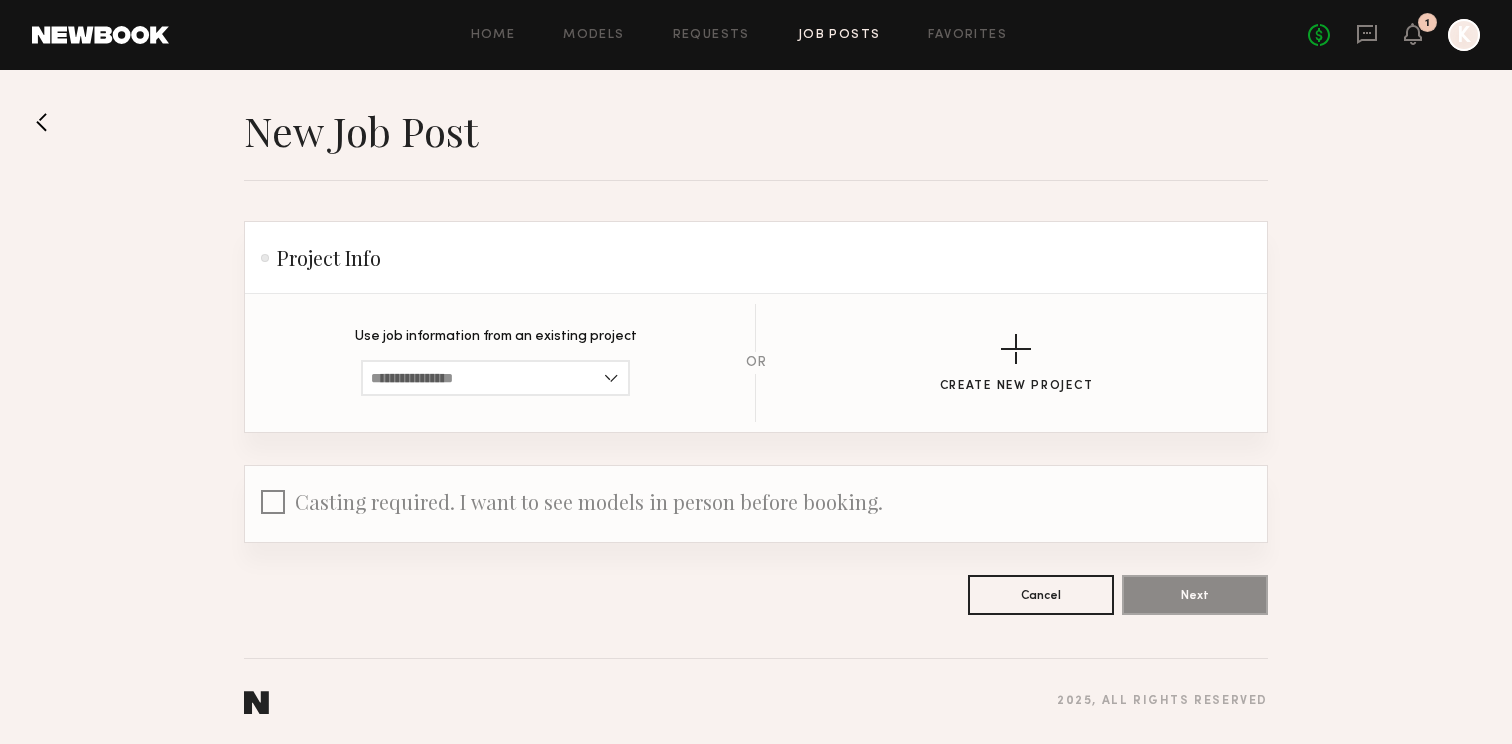click on "Project Info" 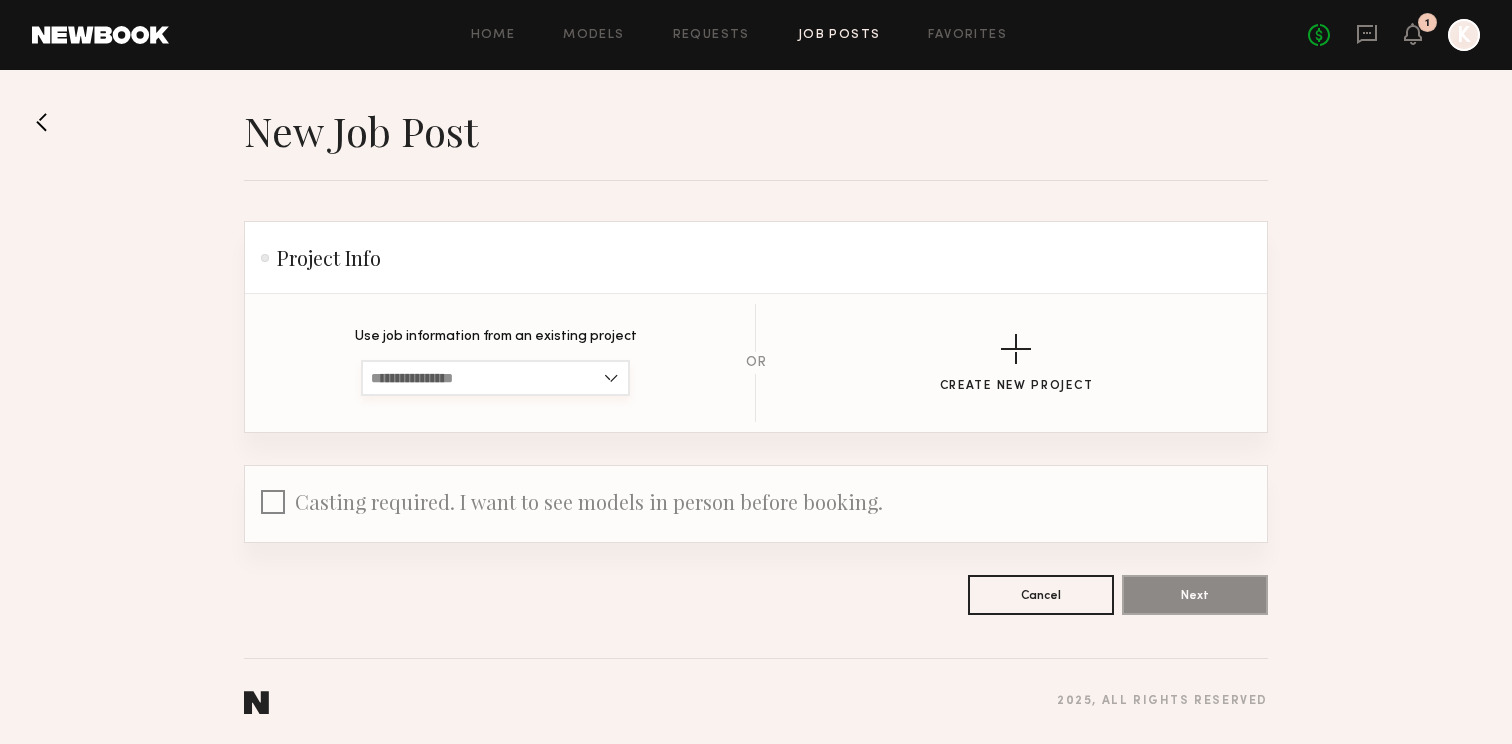 click at bounding box center [495, 378] 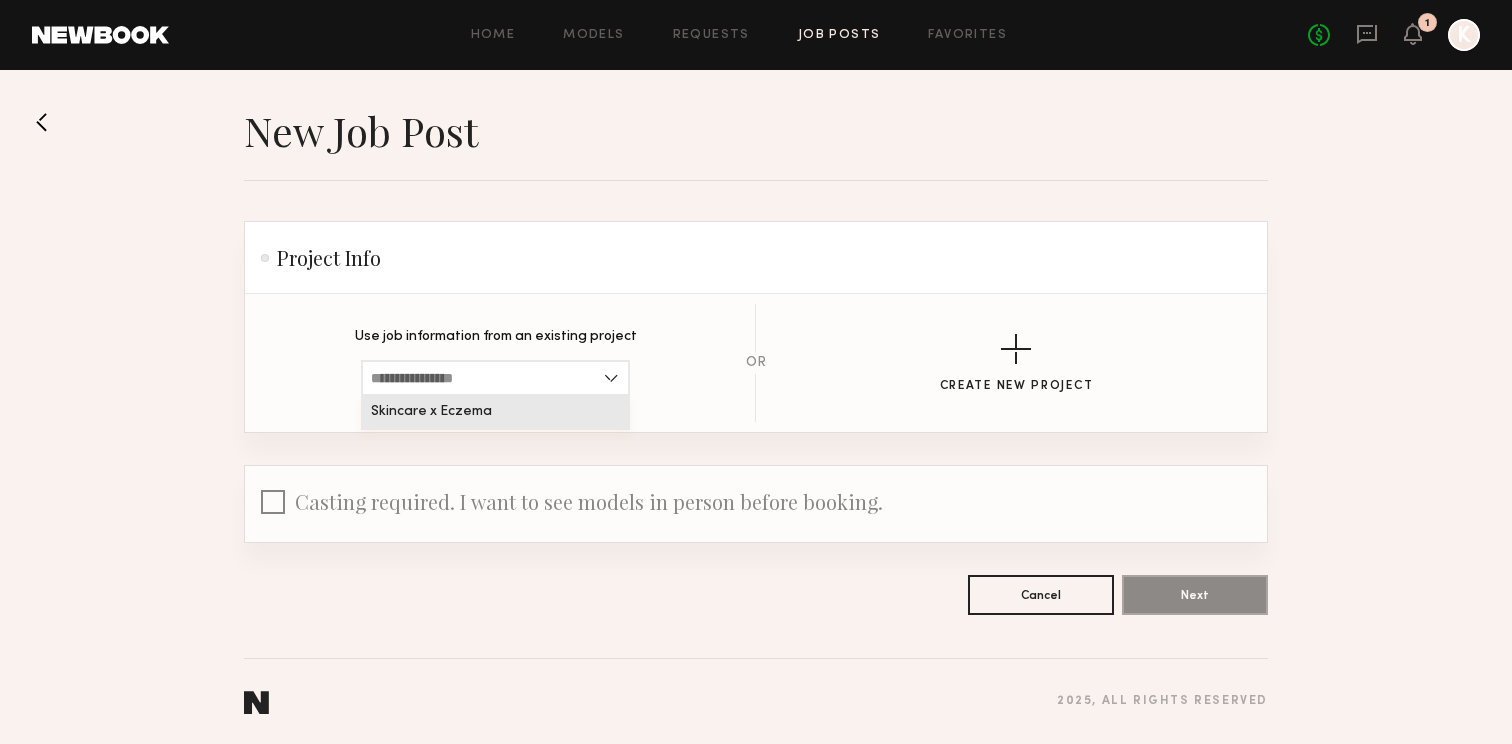 click on "Use job information from an existing project" 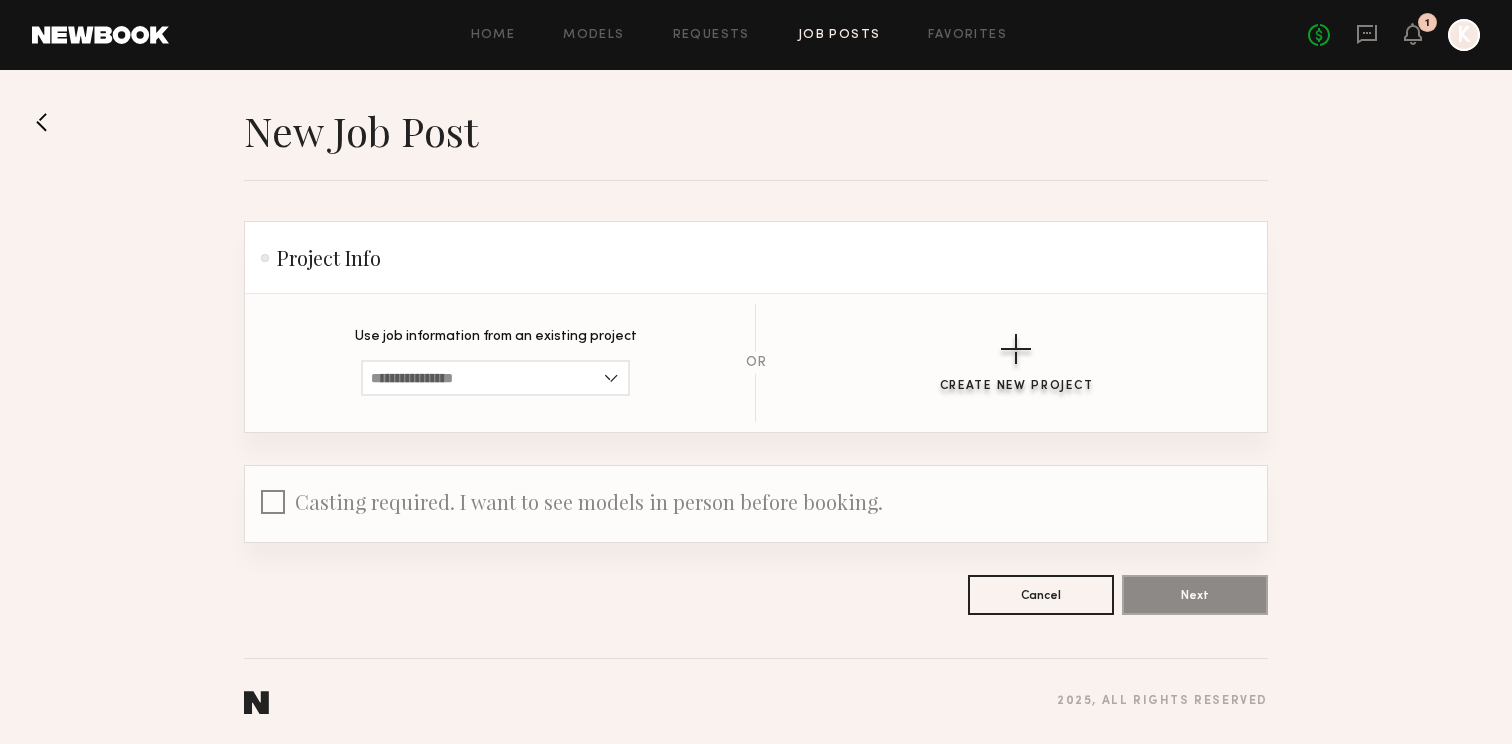 click 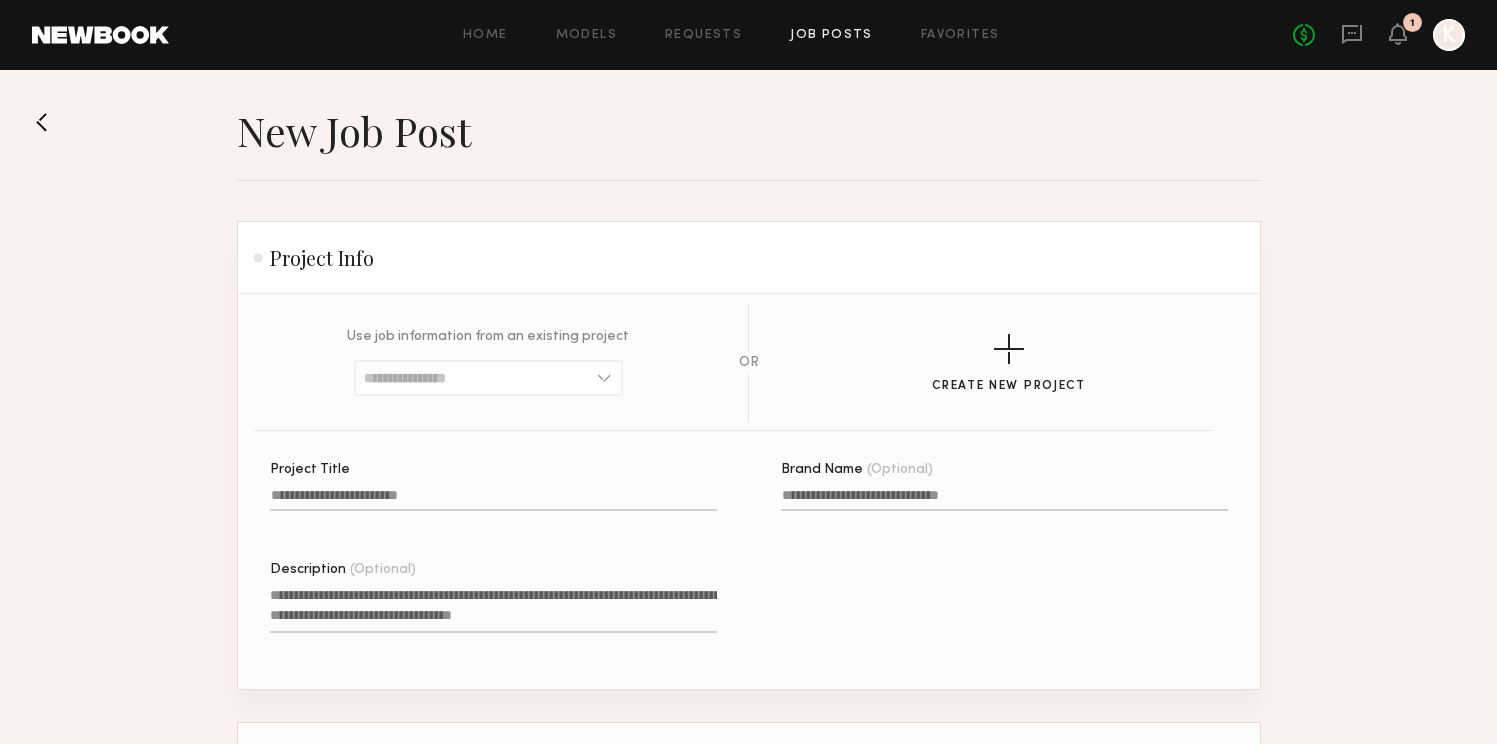 click on "Project Title" 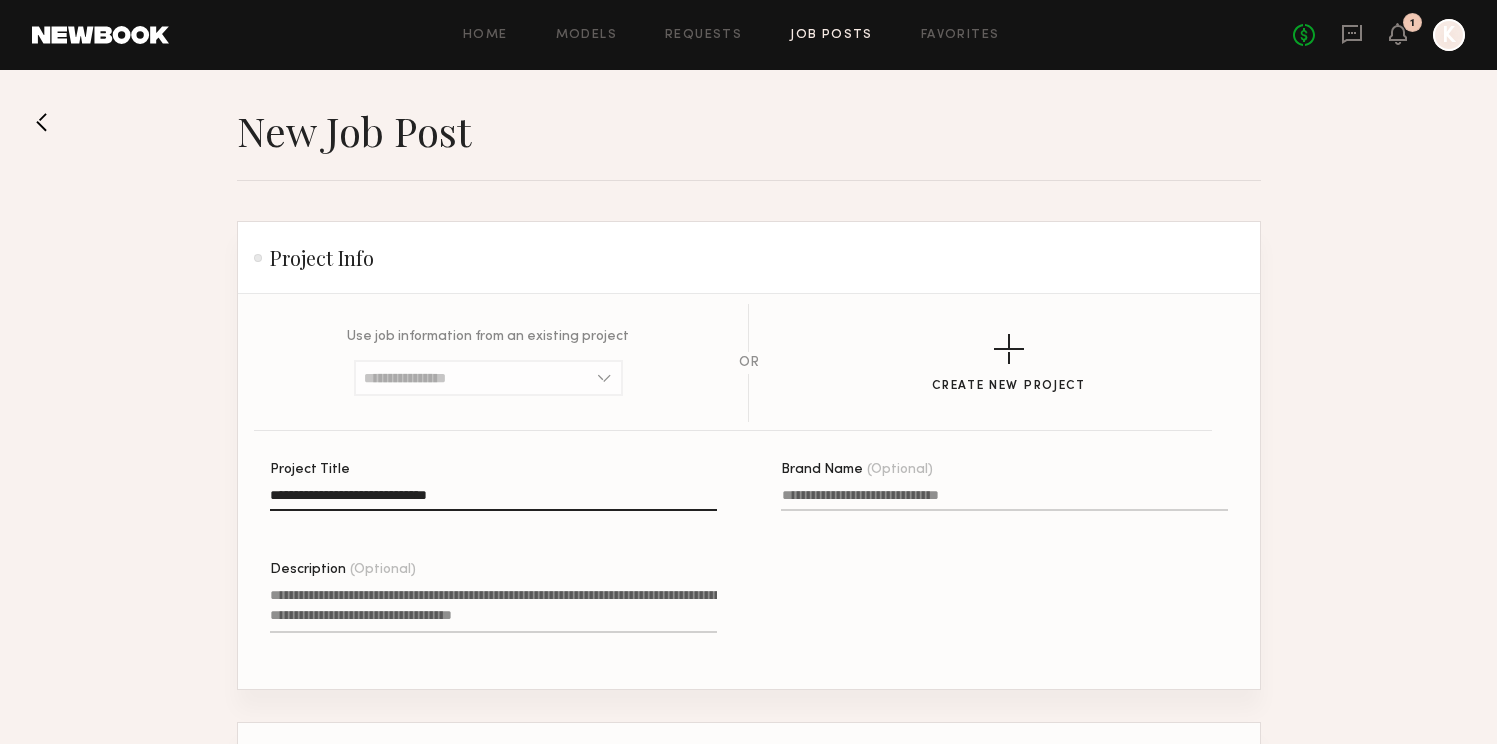 scroll, scrollTop: 3, scrollLeft: 0, axis: vertical 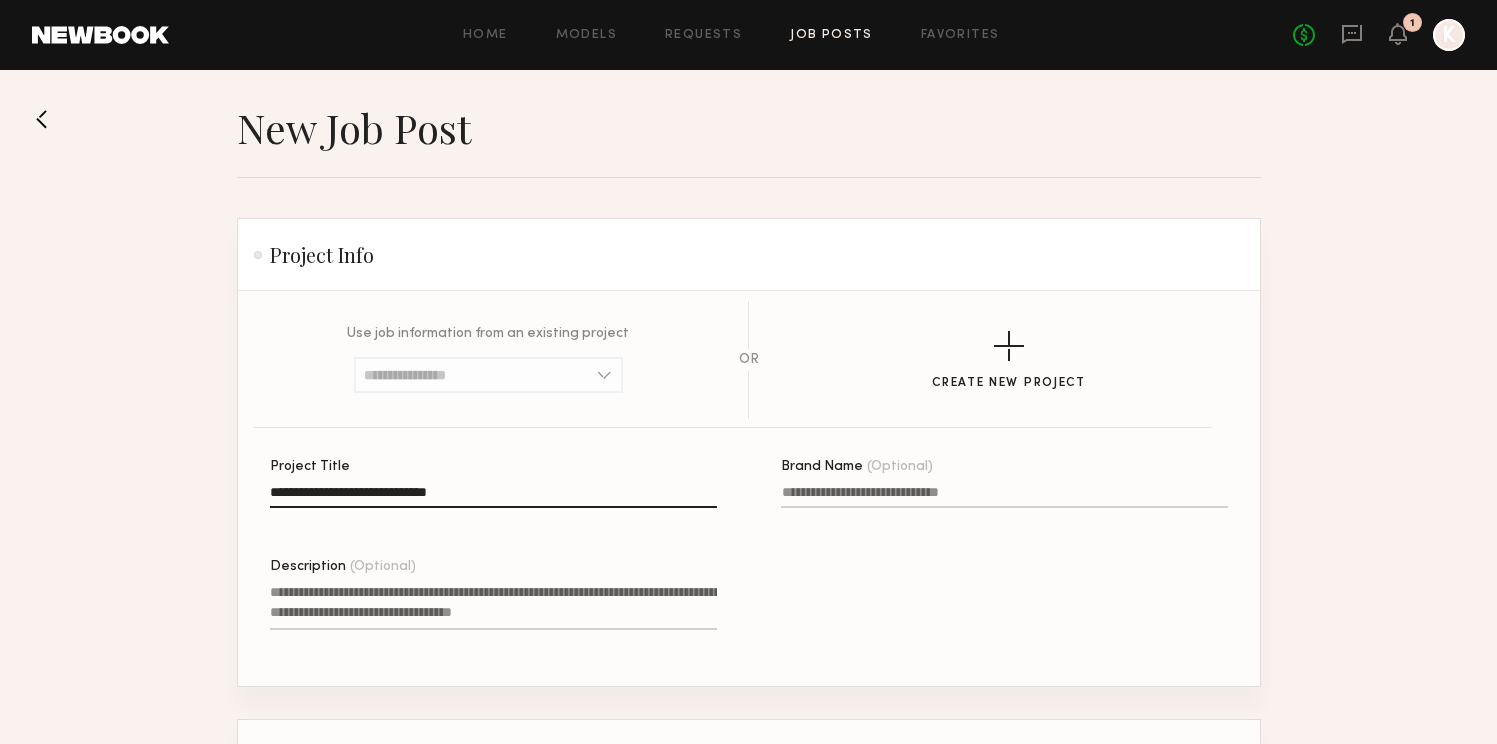 type on "**********" 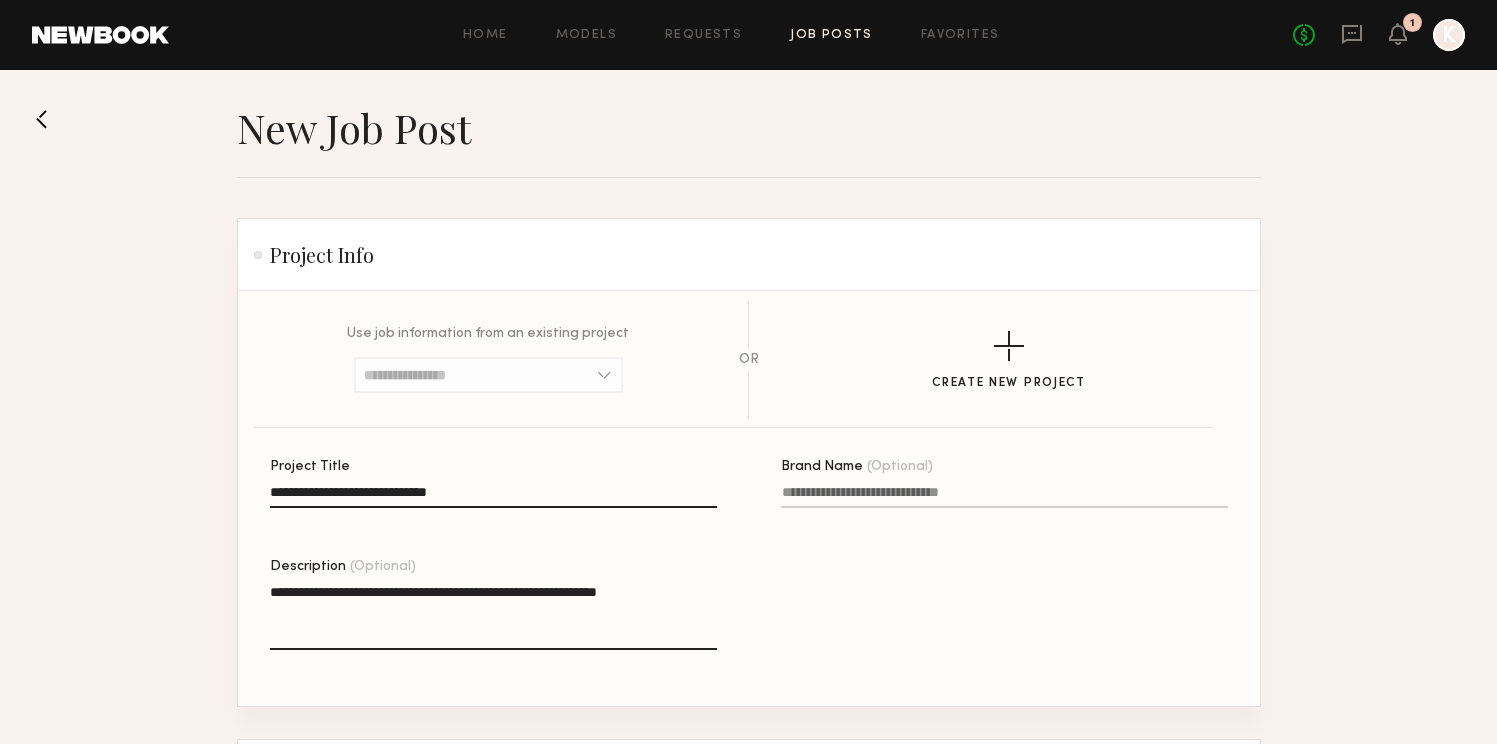 paste on "**********" 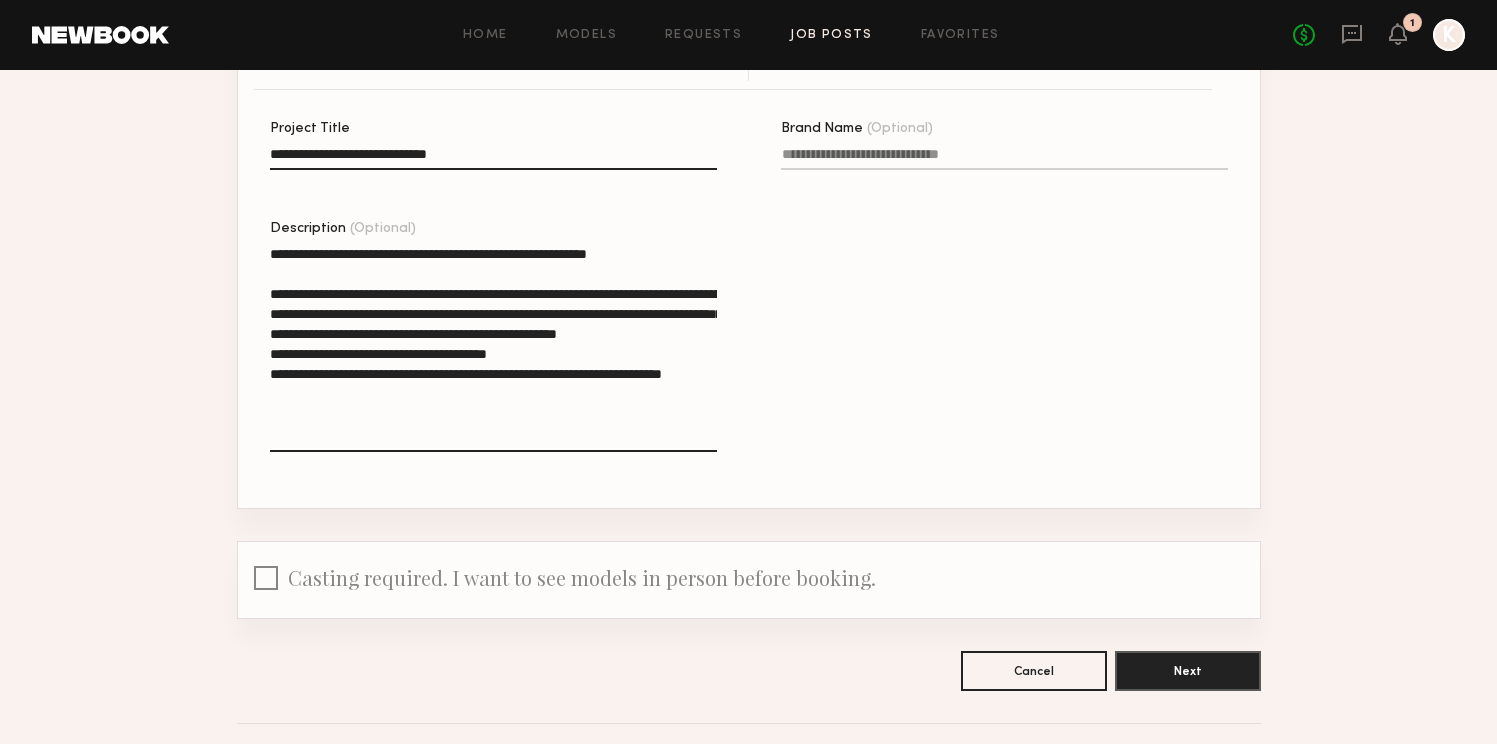 scroll, scrollTop: 405, scrollLeft: 0, axis: vertical 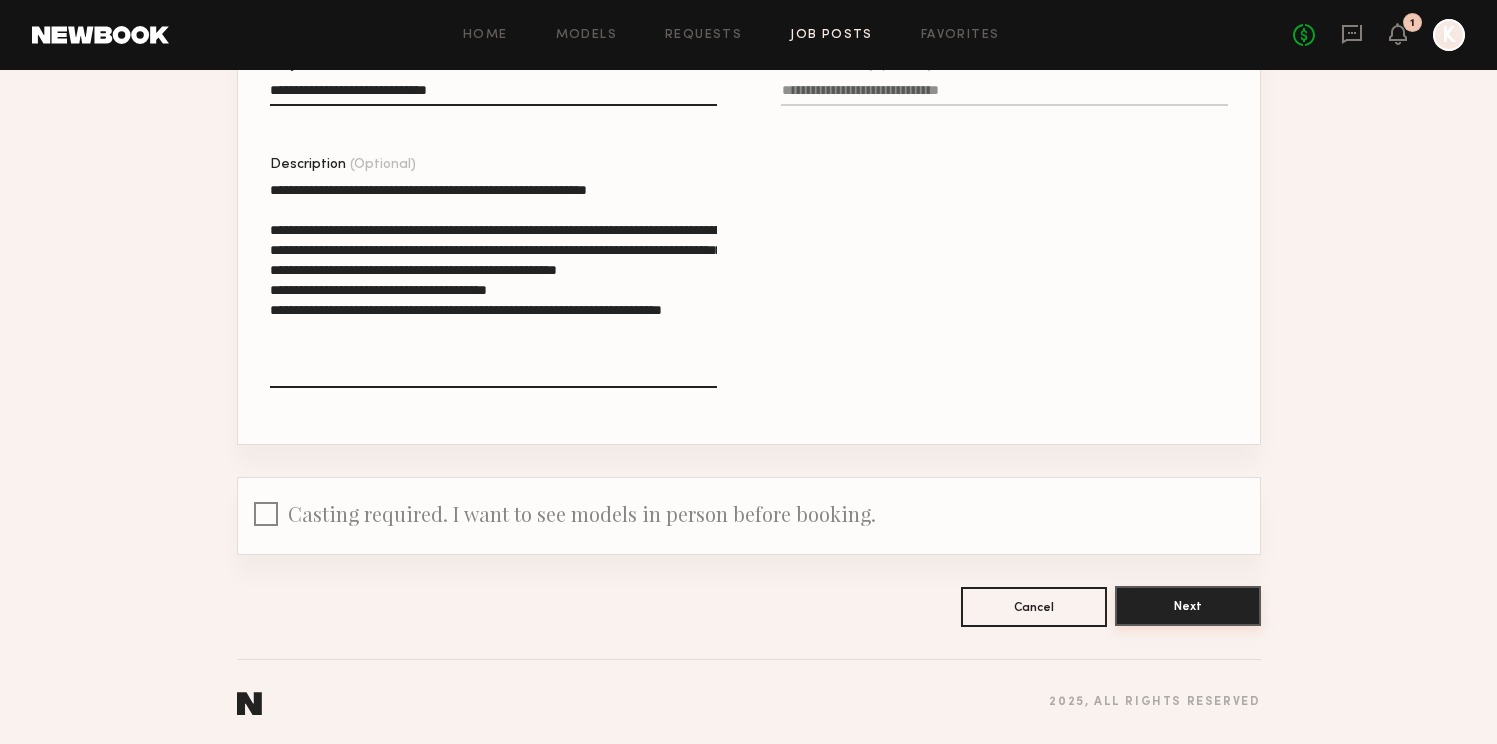 type on "**********" 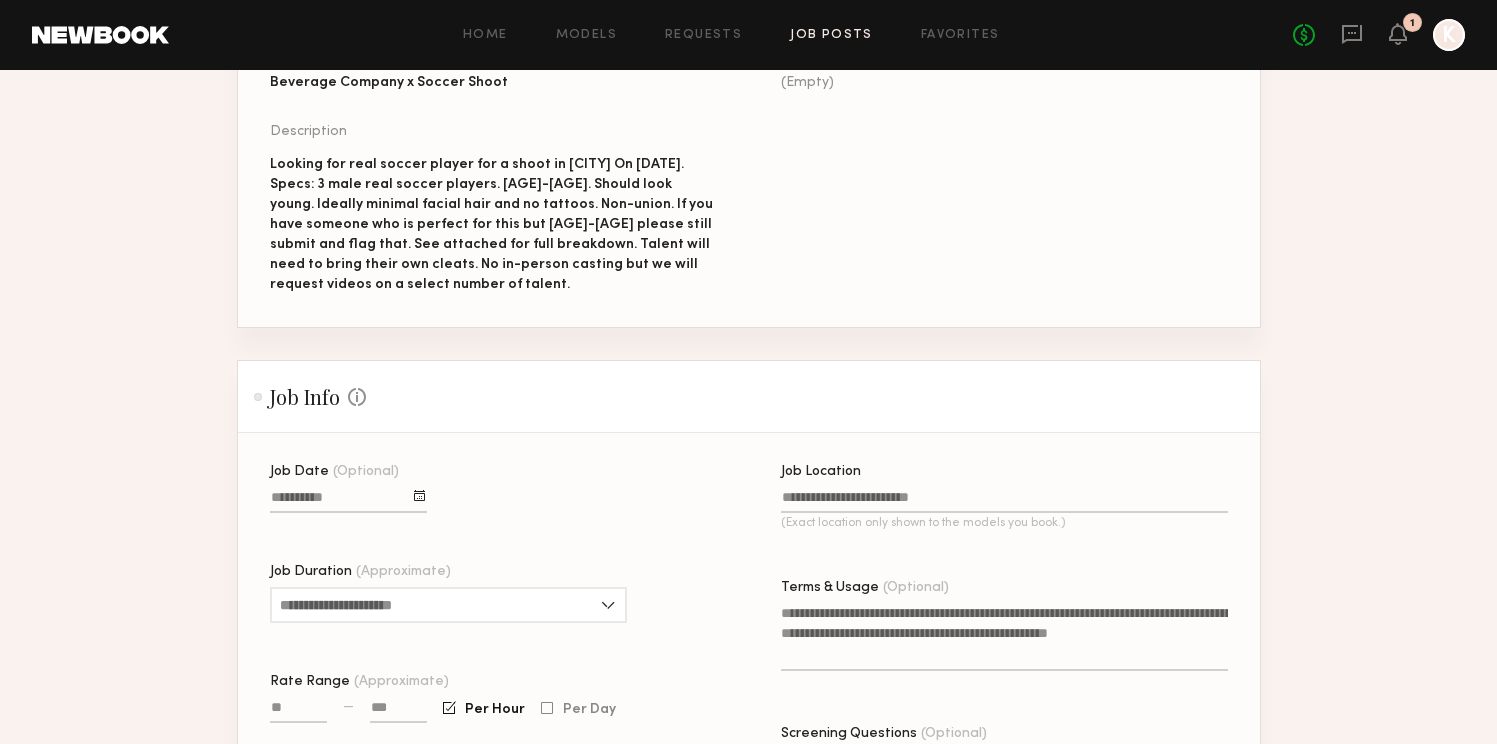 scroll, scrollTop: 285, scrollLeft: 0, axis: vertical 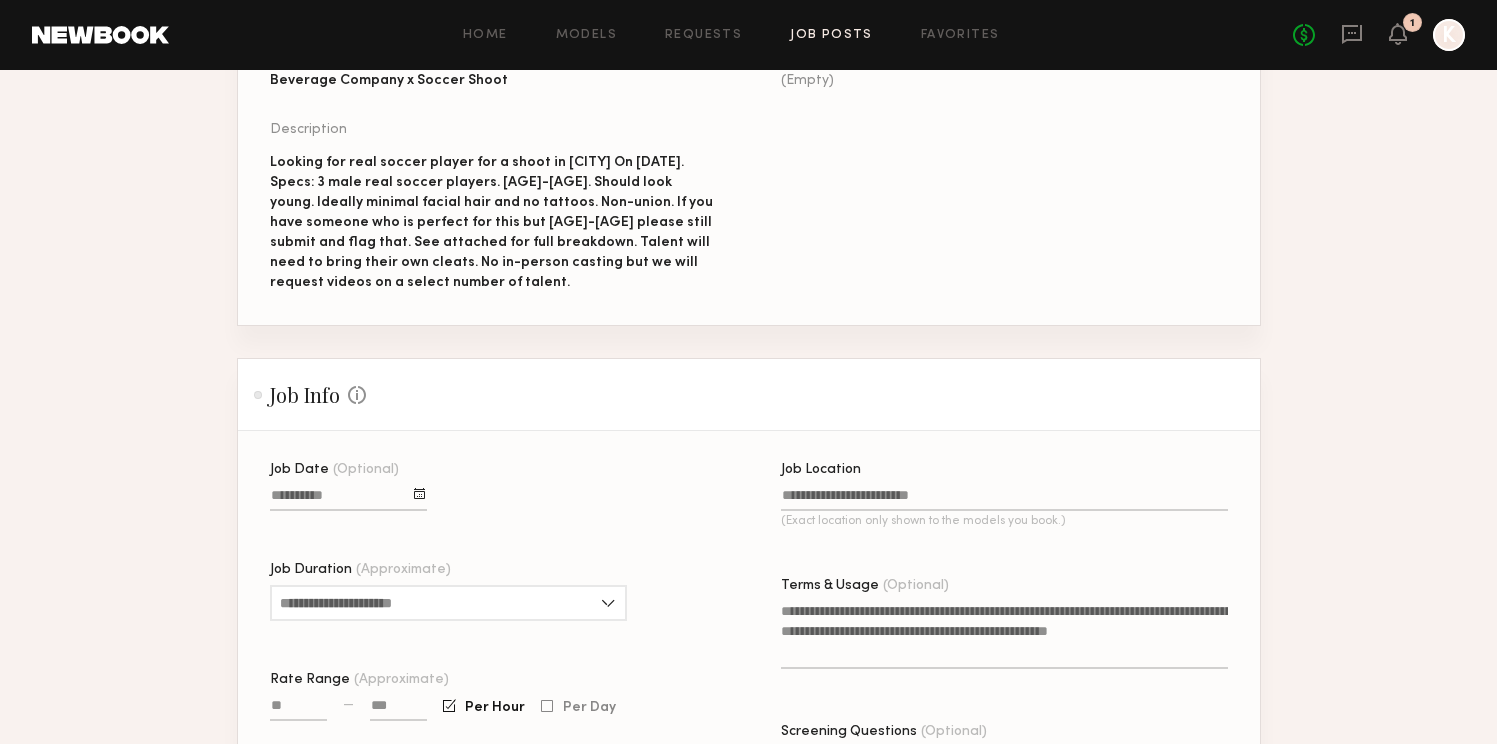 click 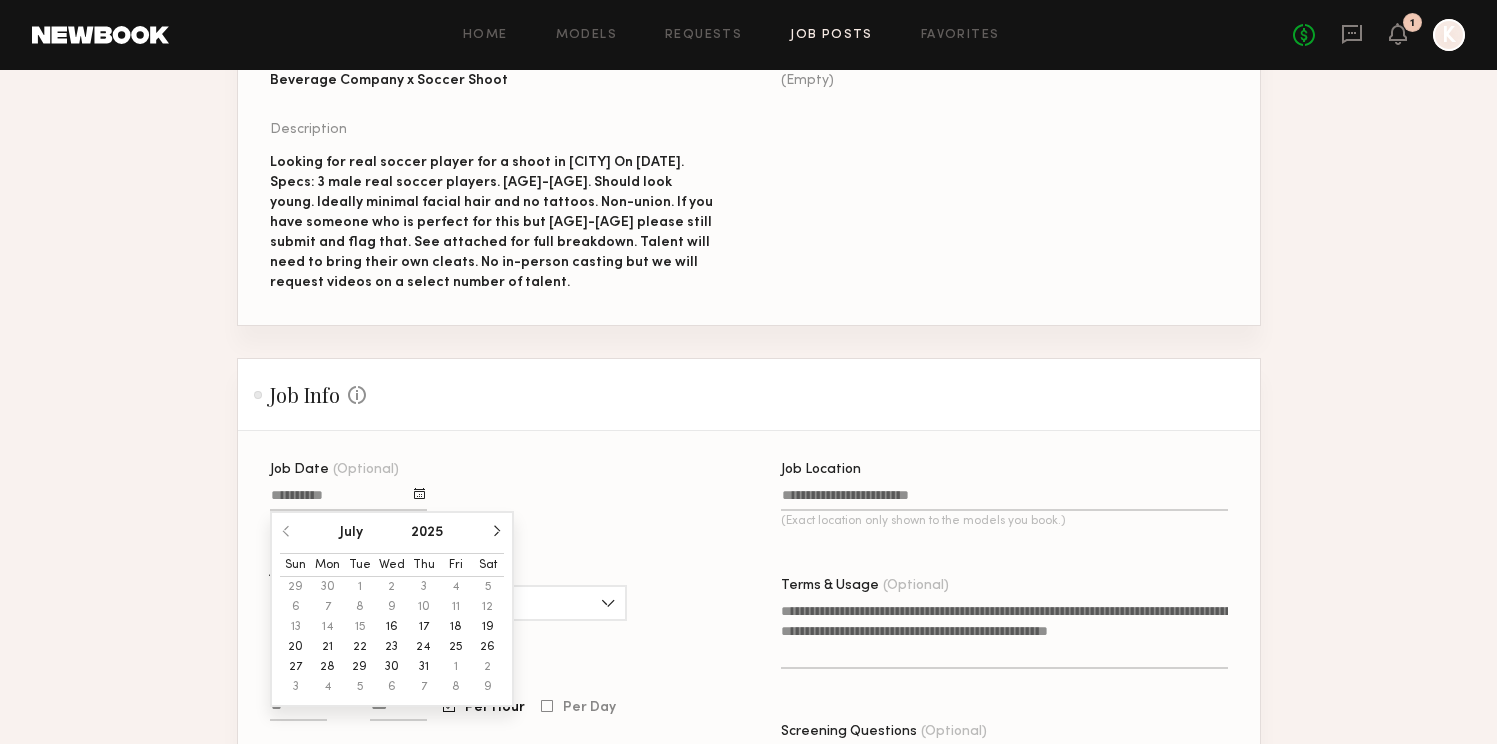 click on "30" 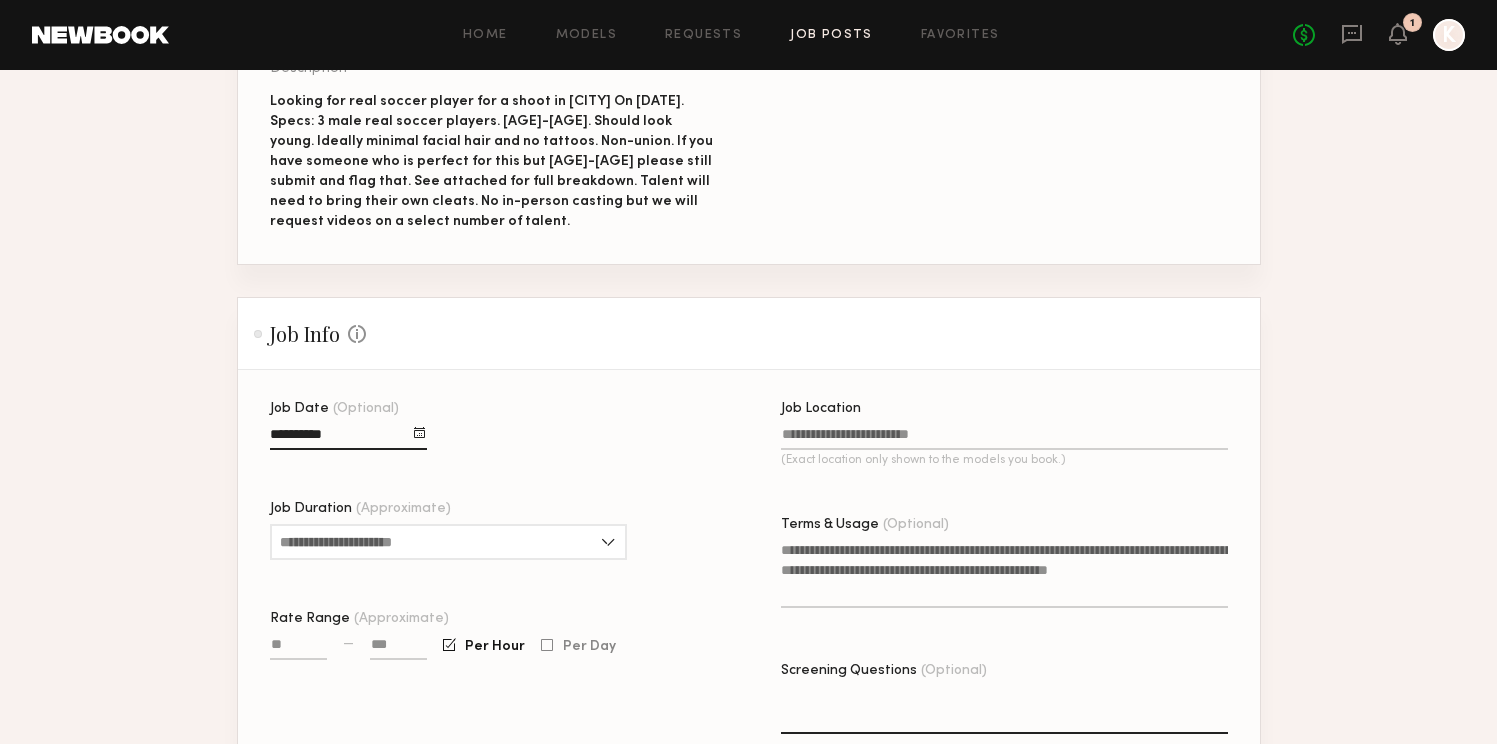 scroll, scrollTop: 350, scrollLeft: 0, axis: vertical 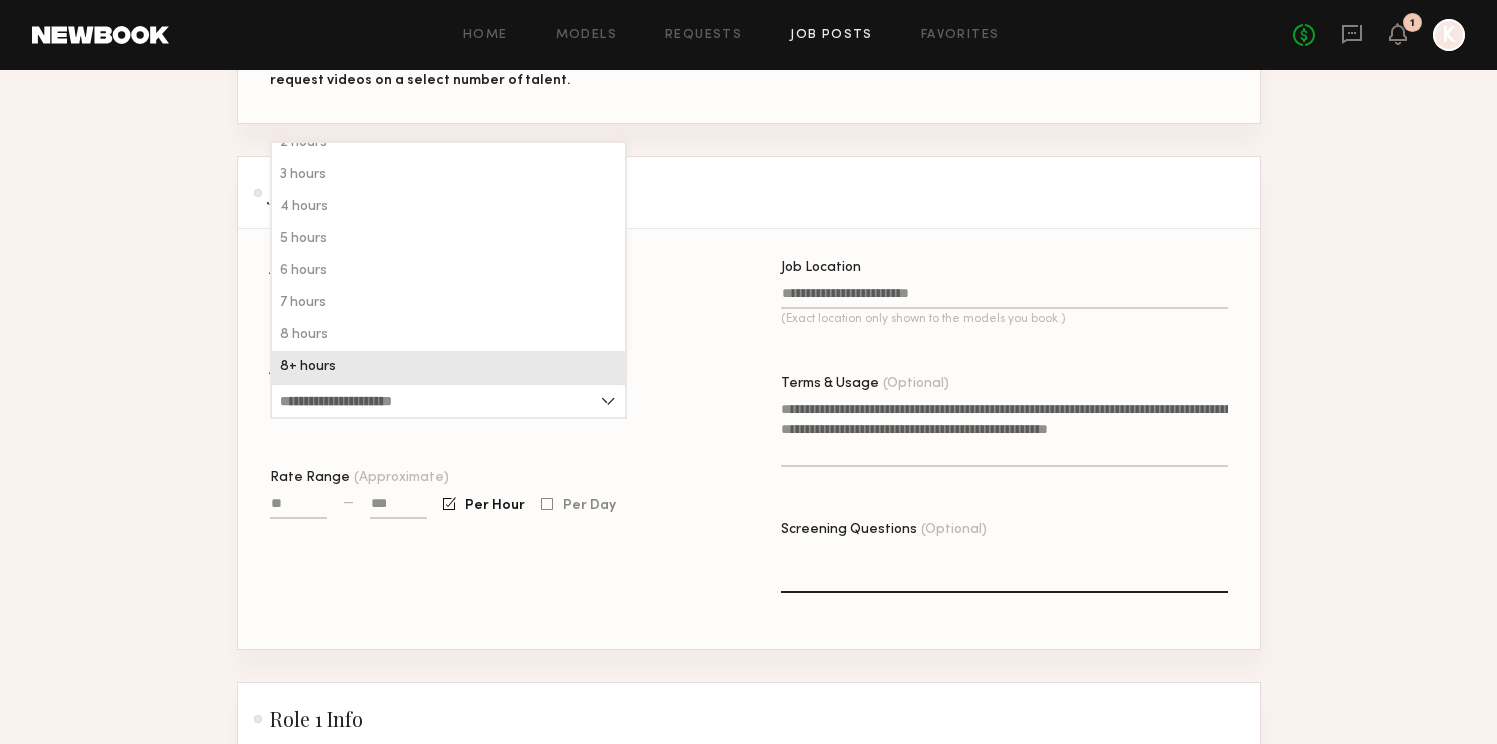 click on "8+ hours" 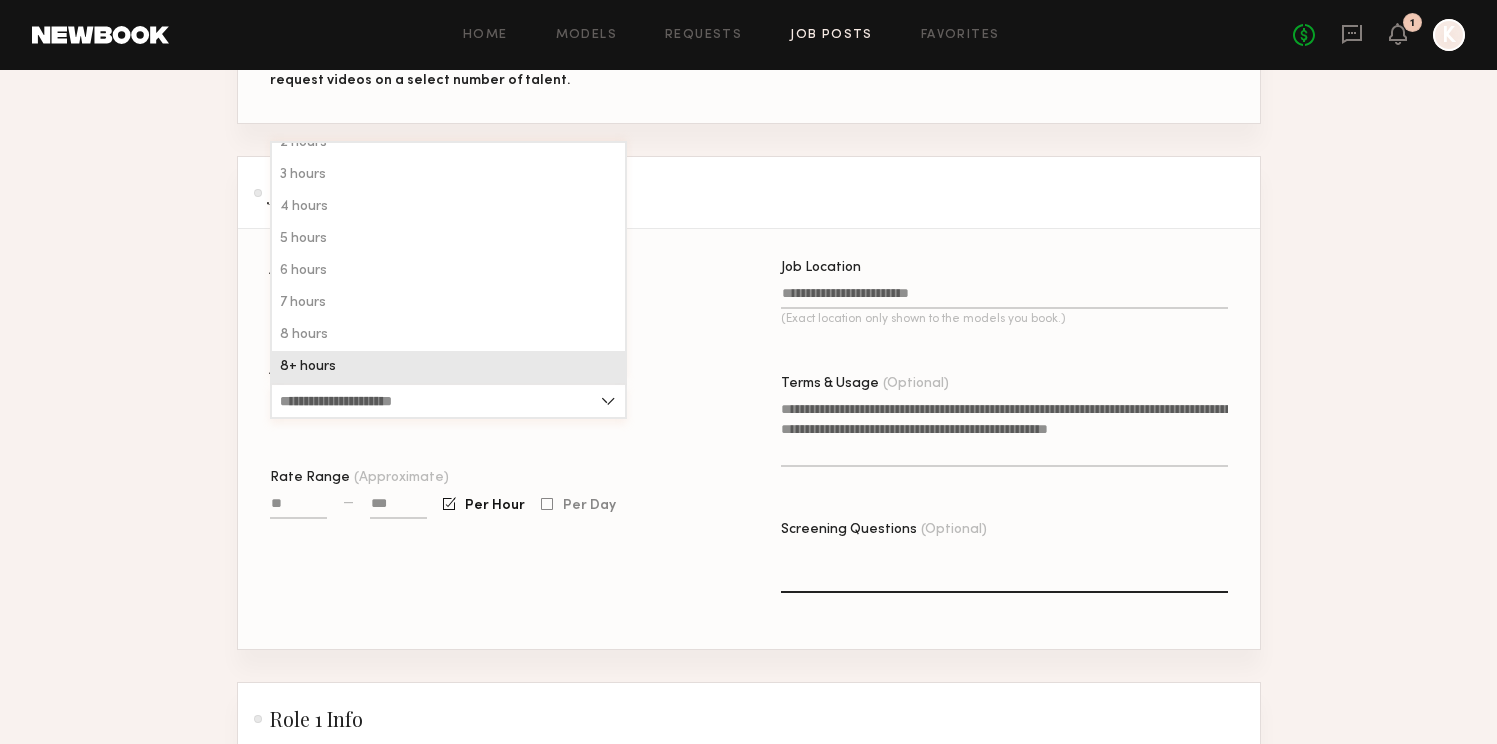 type on "********" 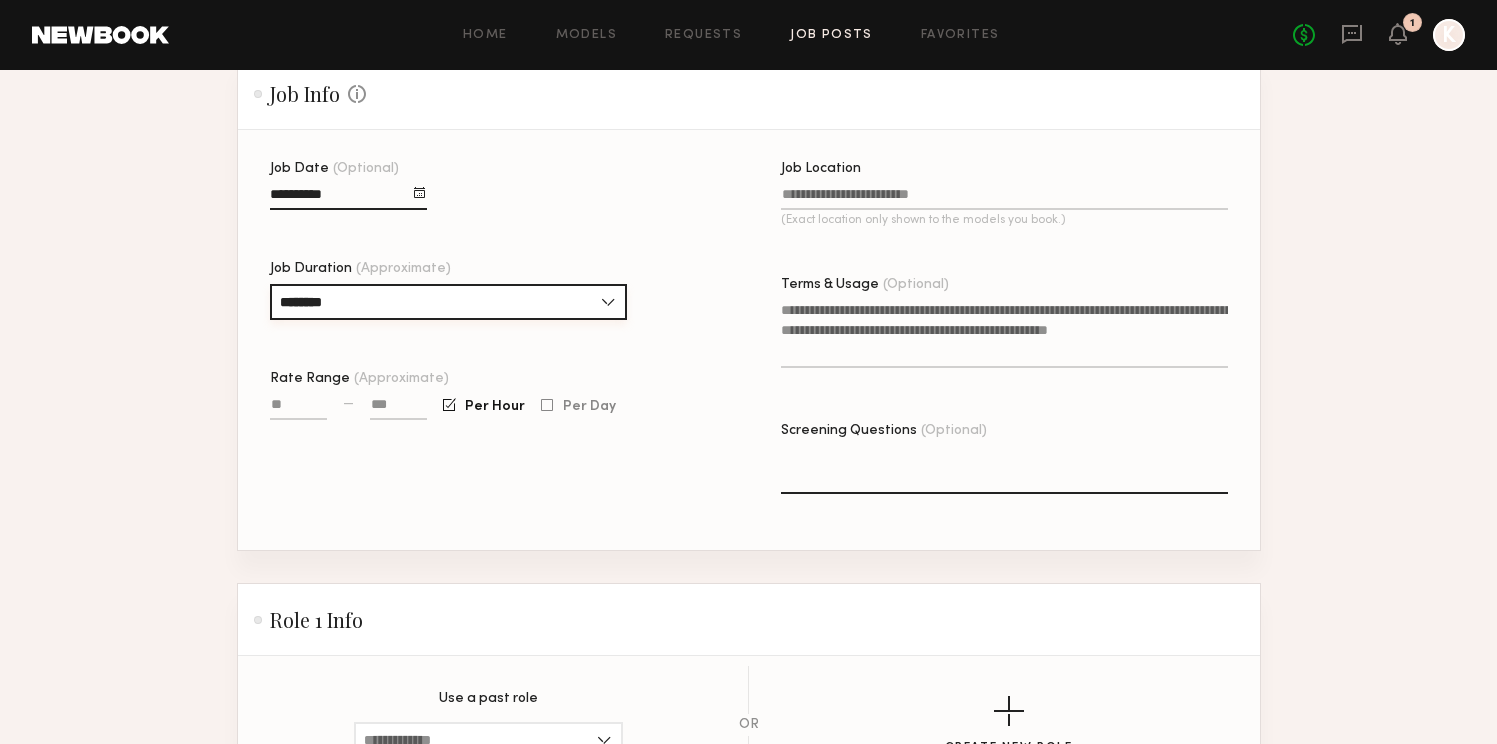 scroll, scrollTop: 588, scrollLeft: 0, axis: vertical 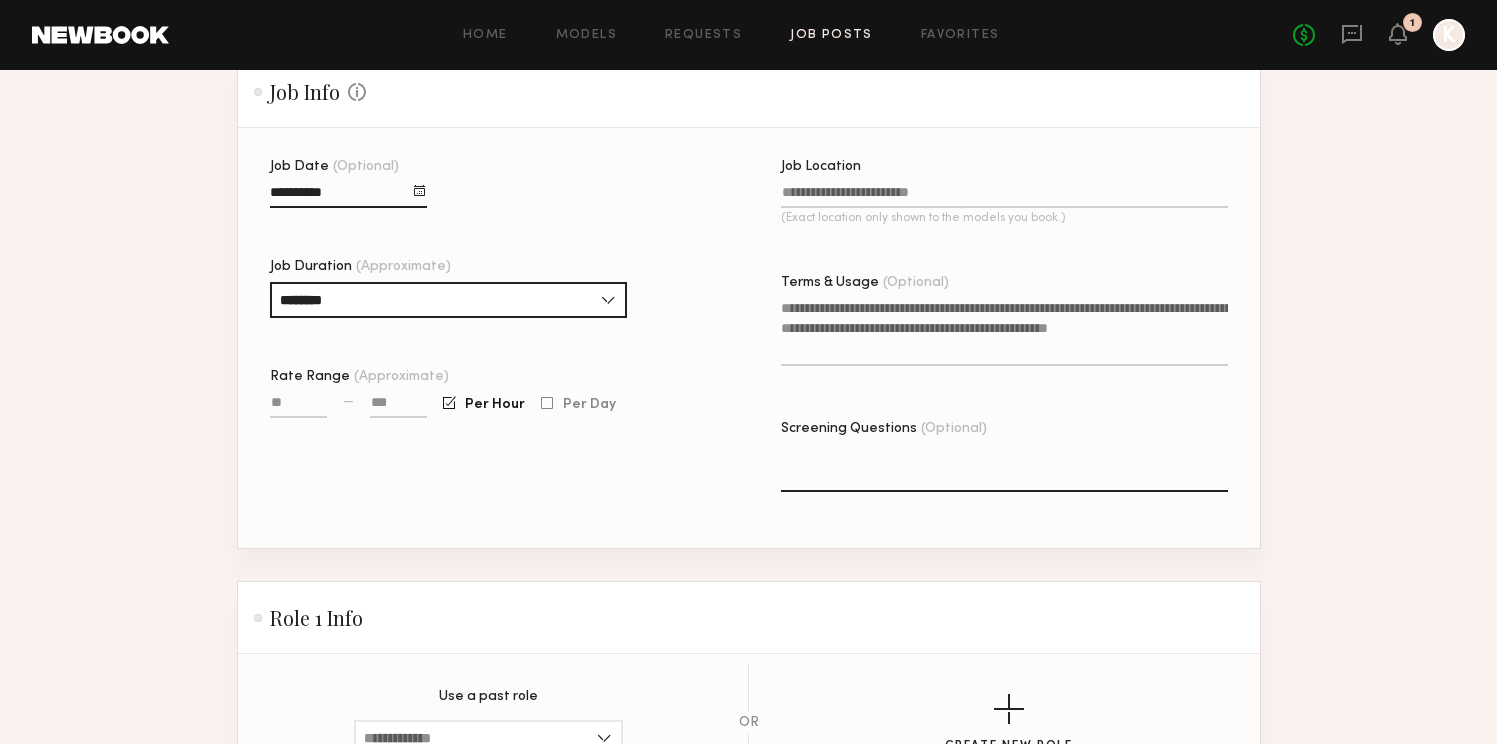 click on "Rate Range (Approximate)" at bounding box center (298, 406) 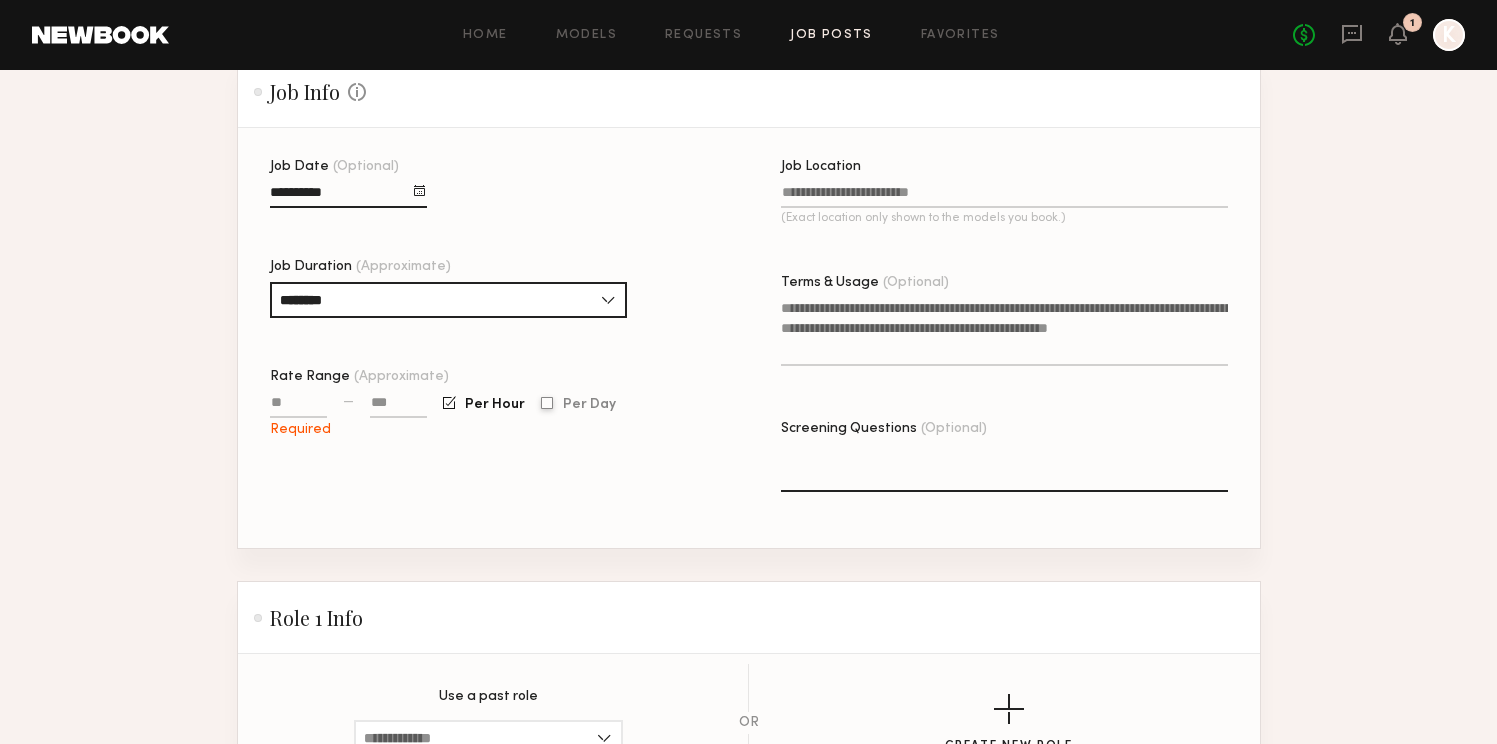 click 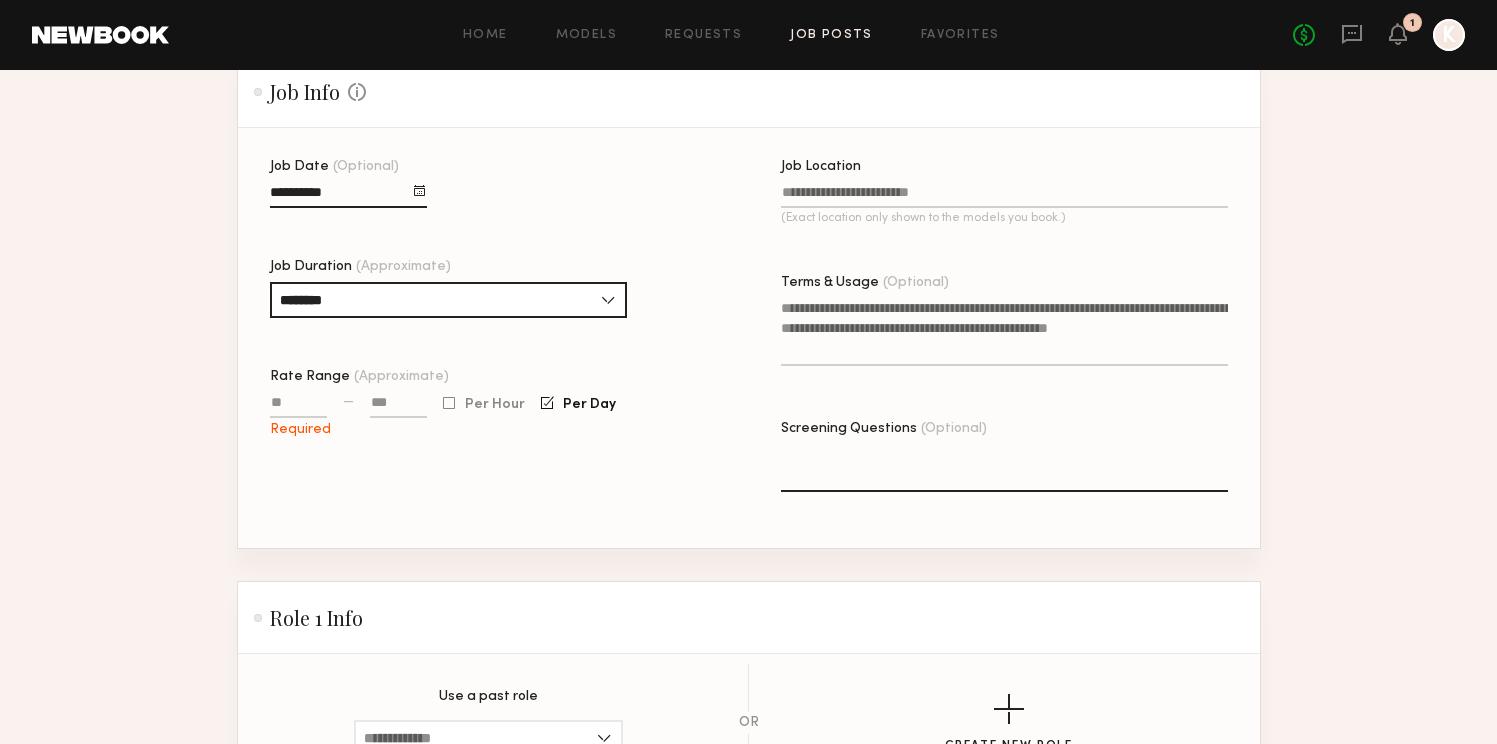 click on "Rate Range (Approximate)" at bounding box center (298, 406) 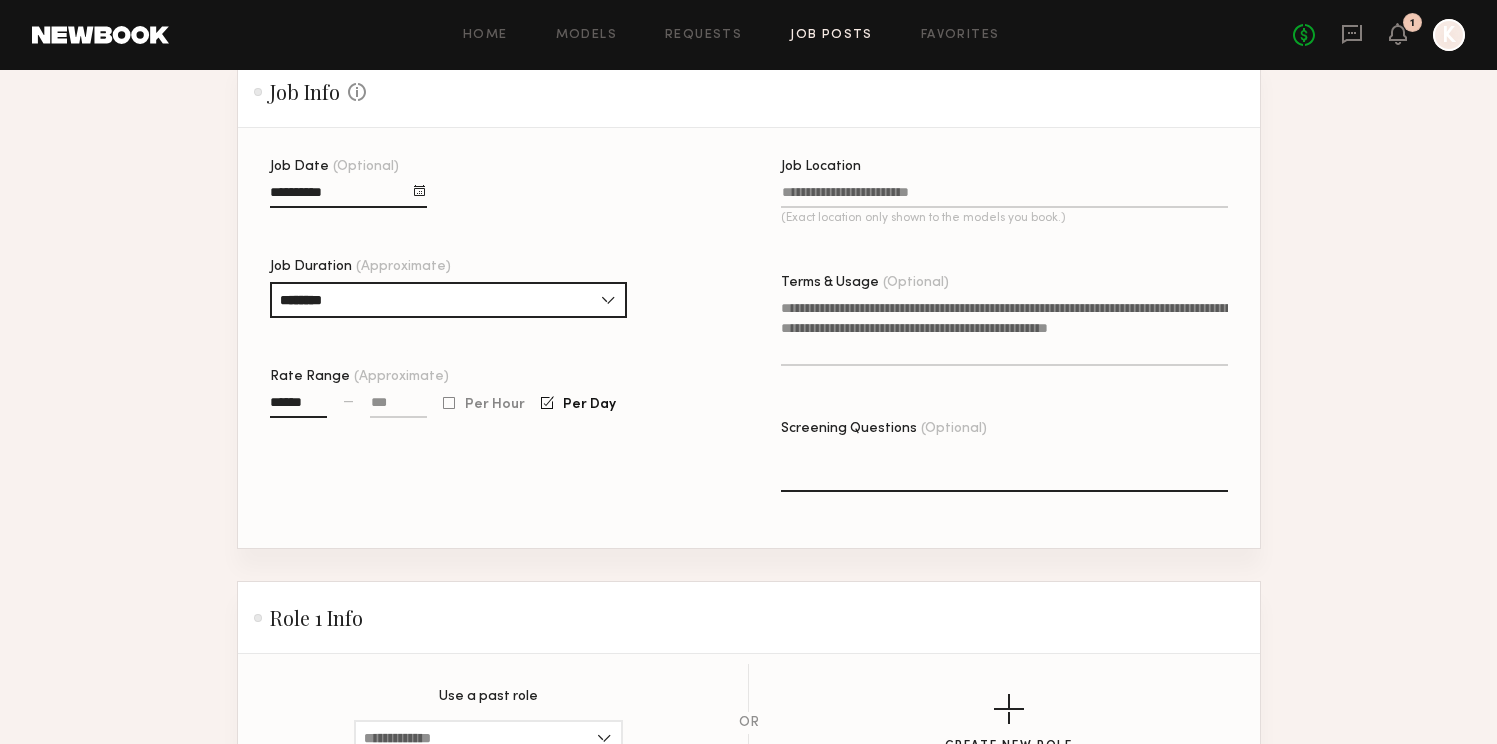 type on "******" 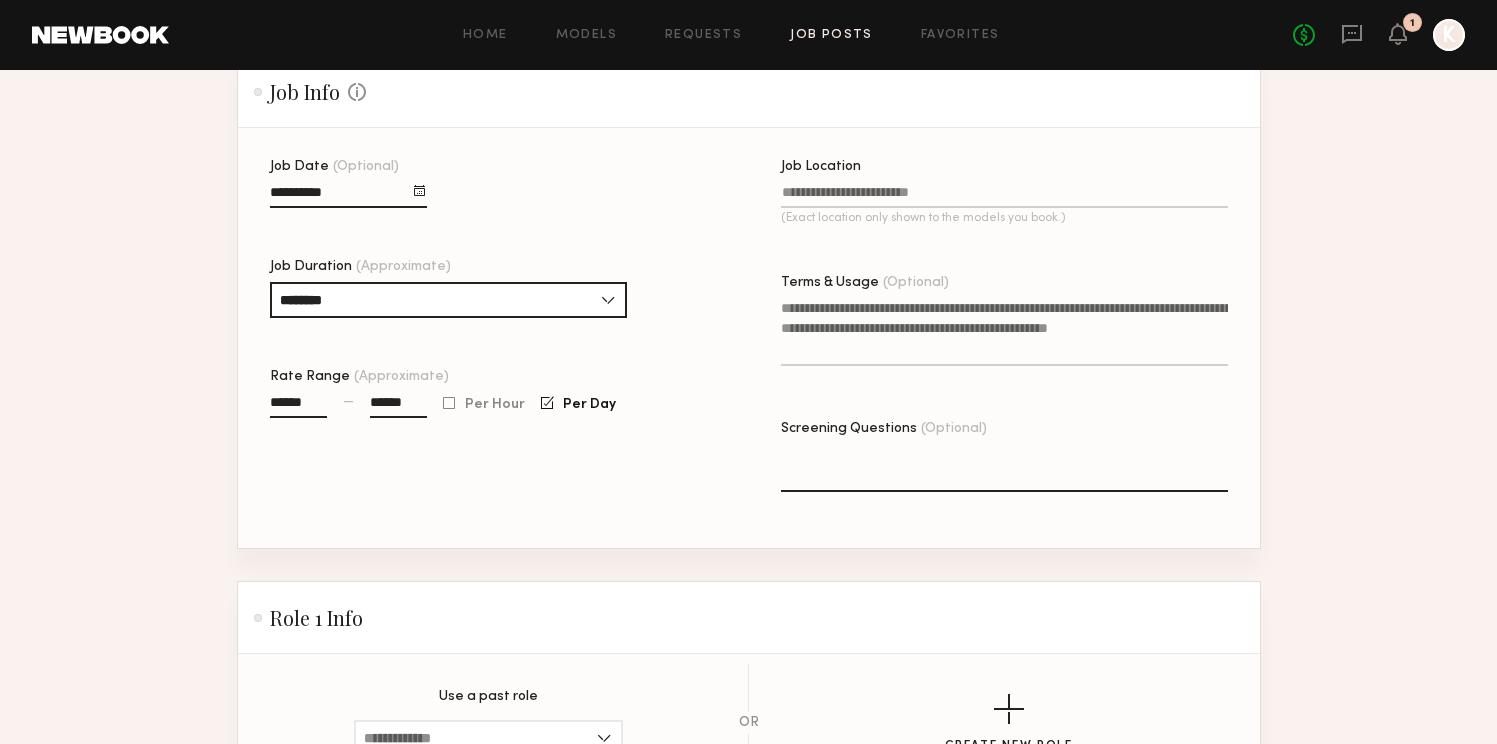 type on "******" 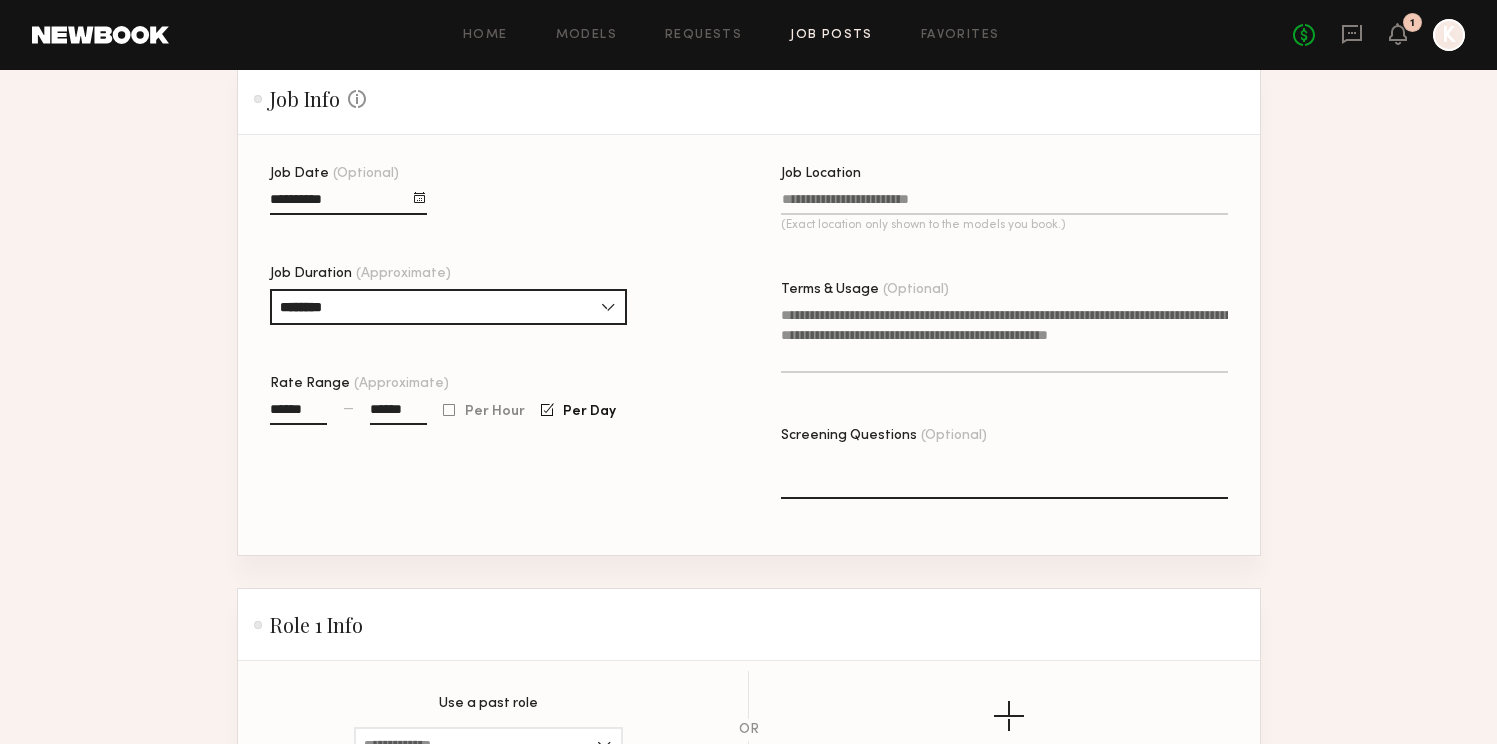 click on "Job Location (Exact location only shown to the models you book.)" 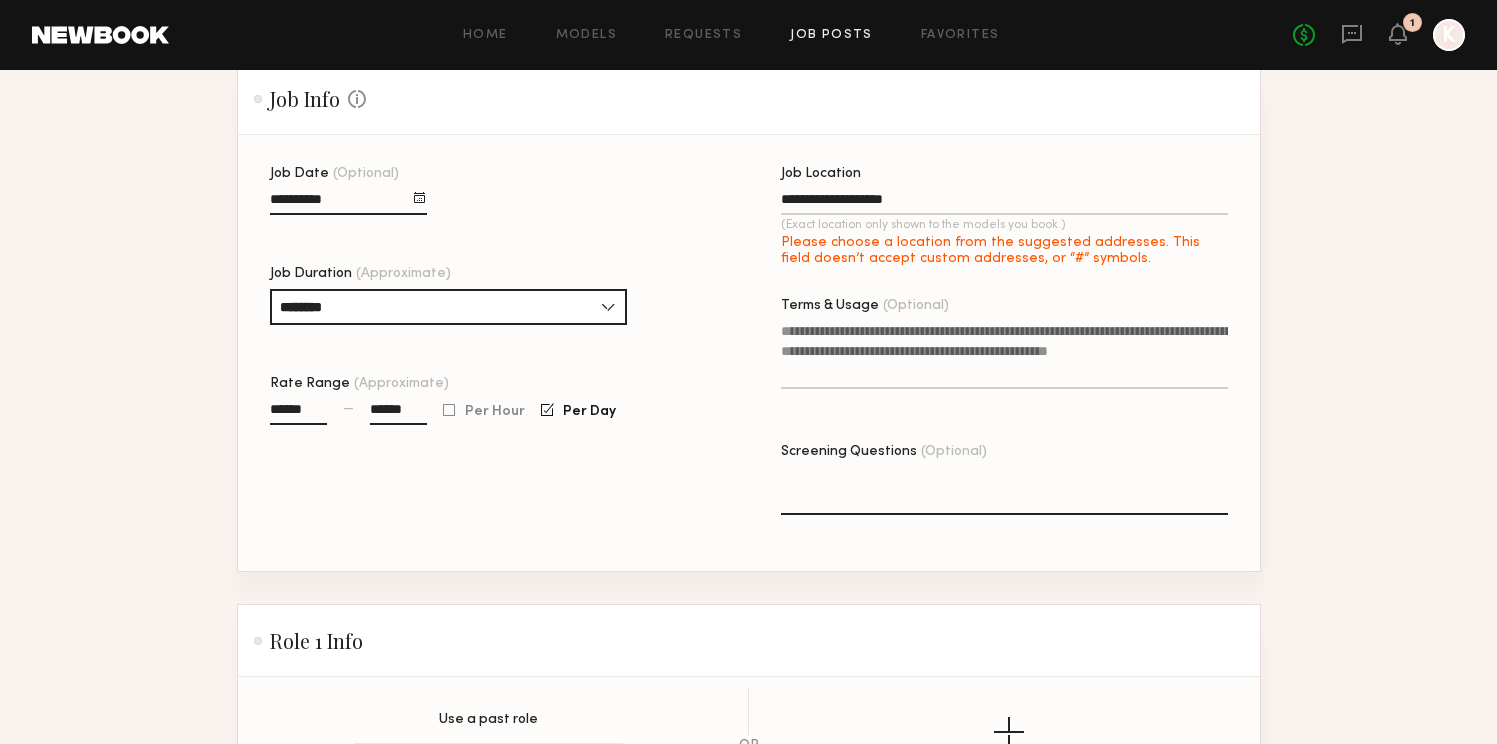 type on "**********" 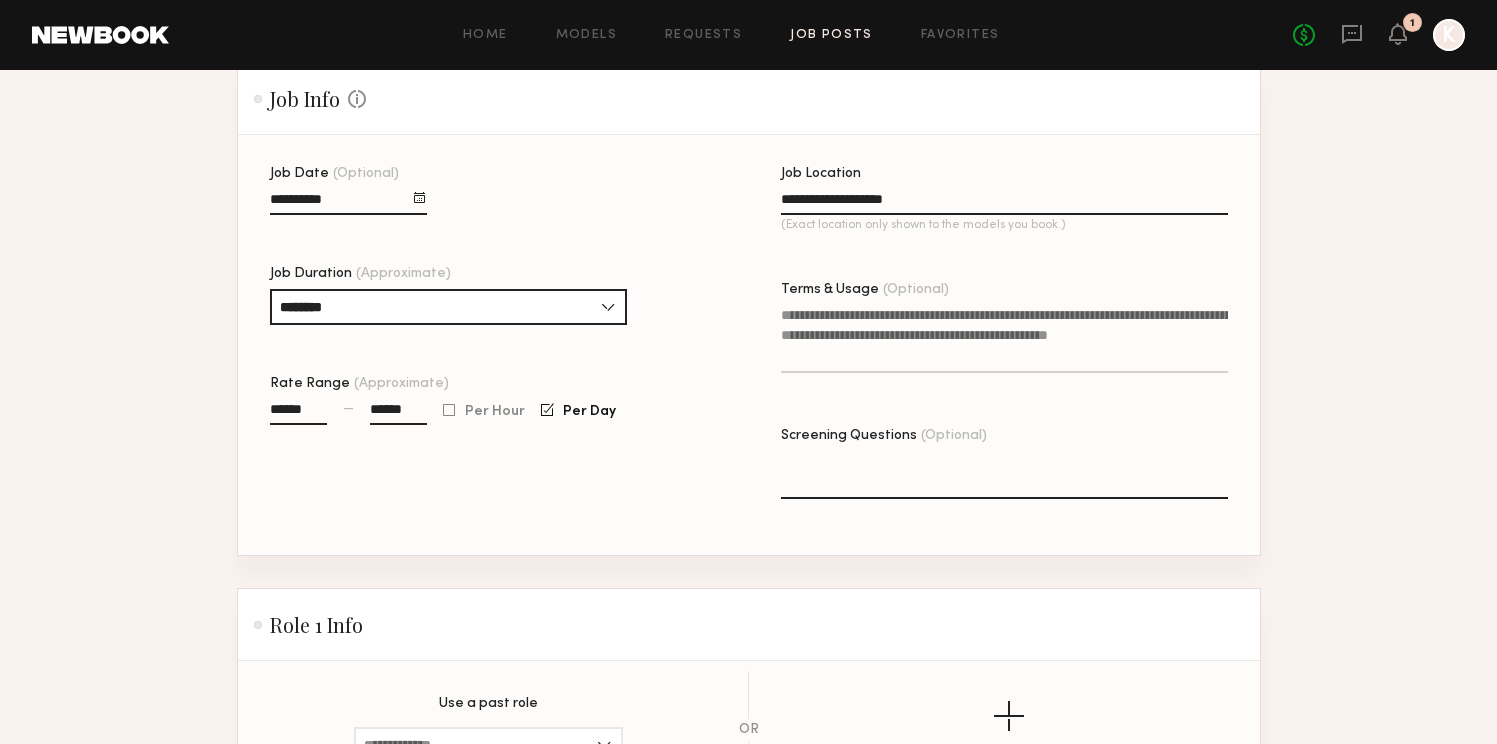 click on "Terms & Usage (Optional)" 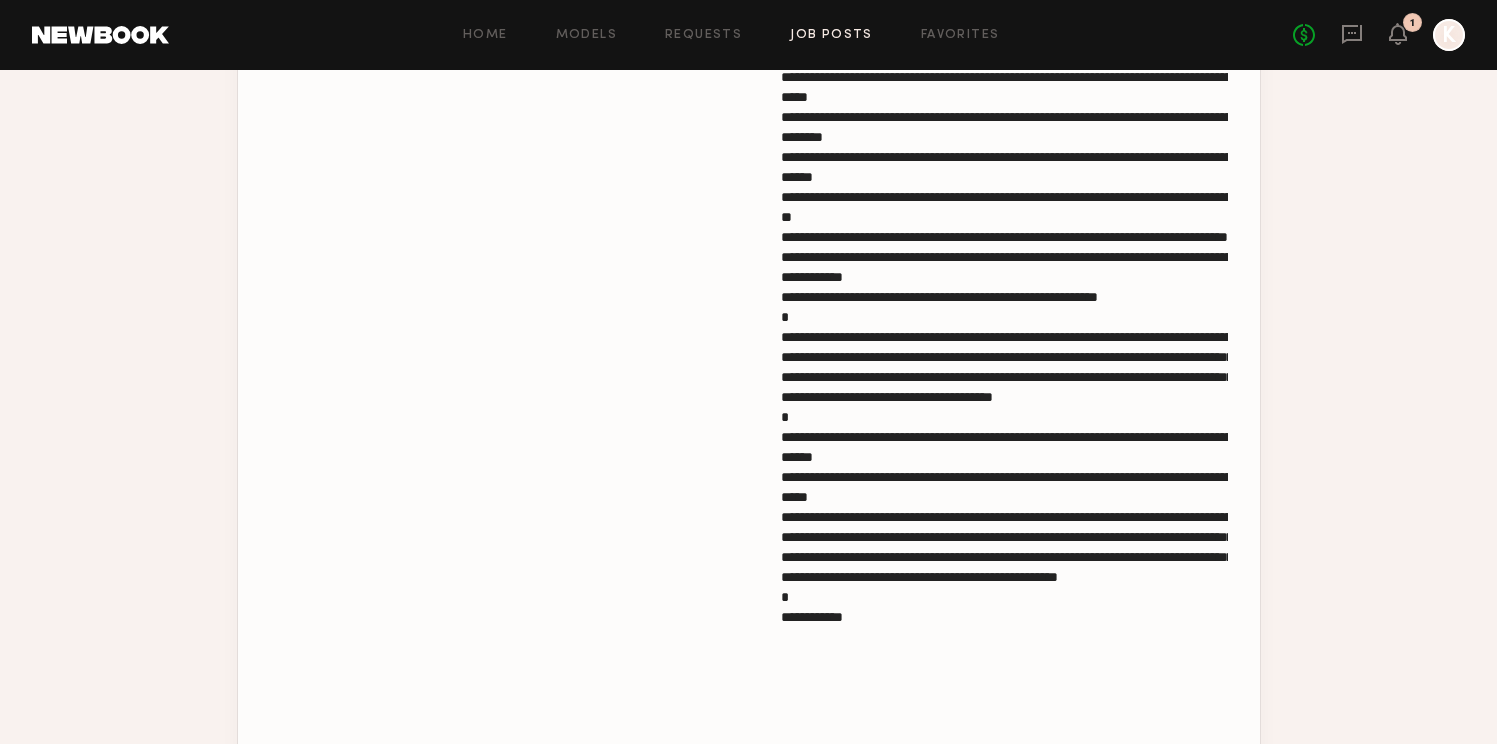 paste on "**********" 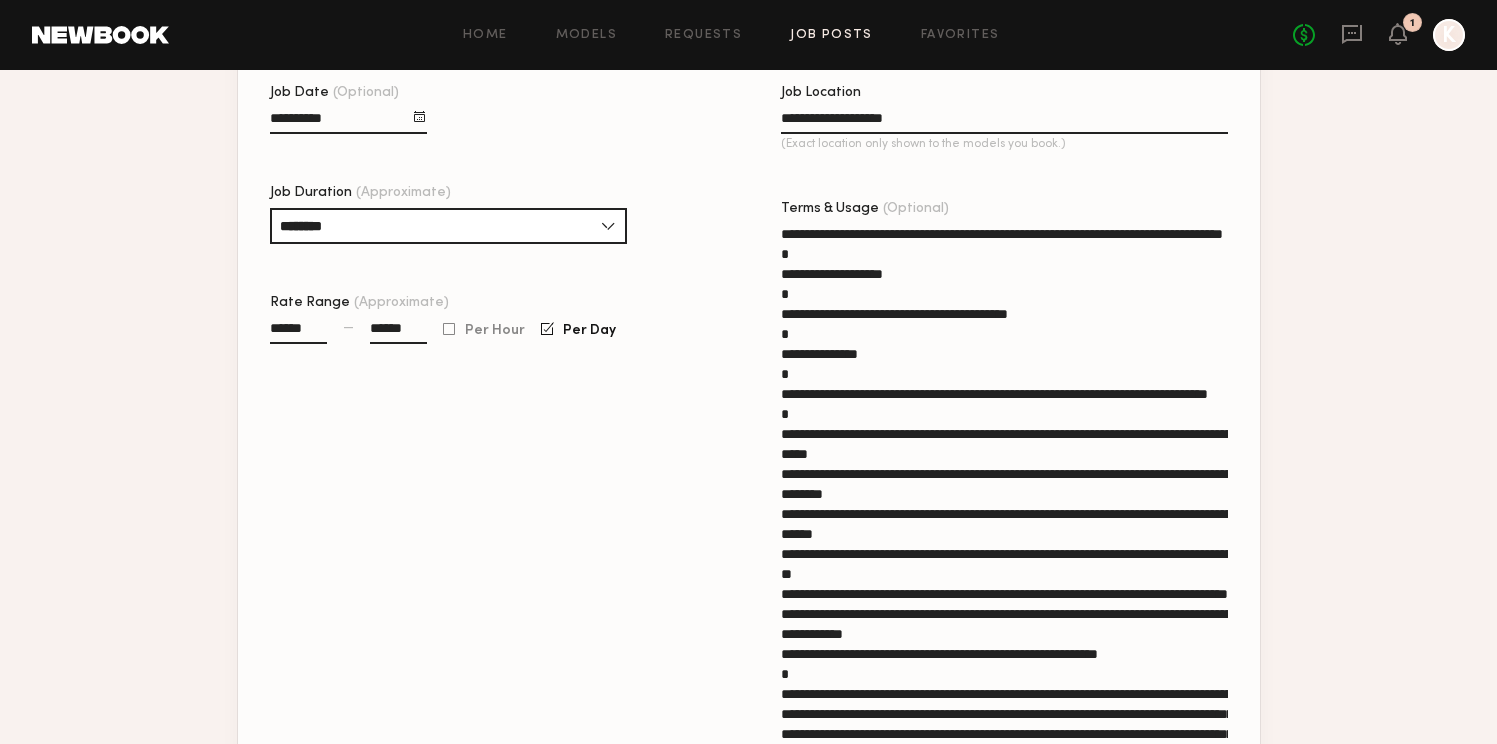 scroll, scrollTop: 689, scrollLeft: 0, axis: vertical 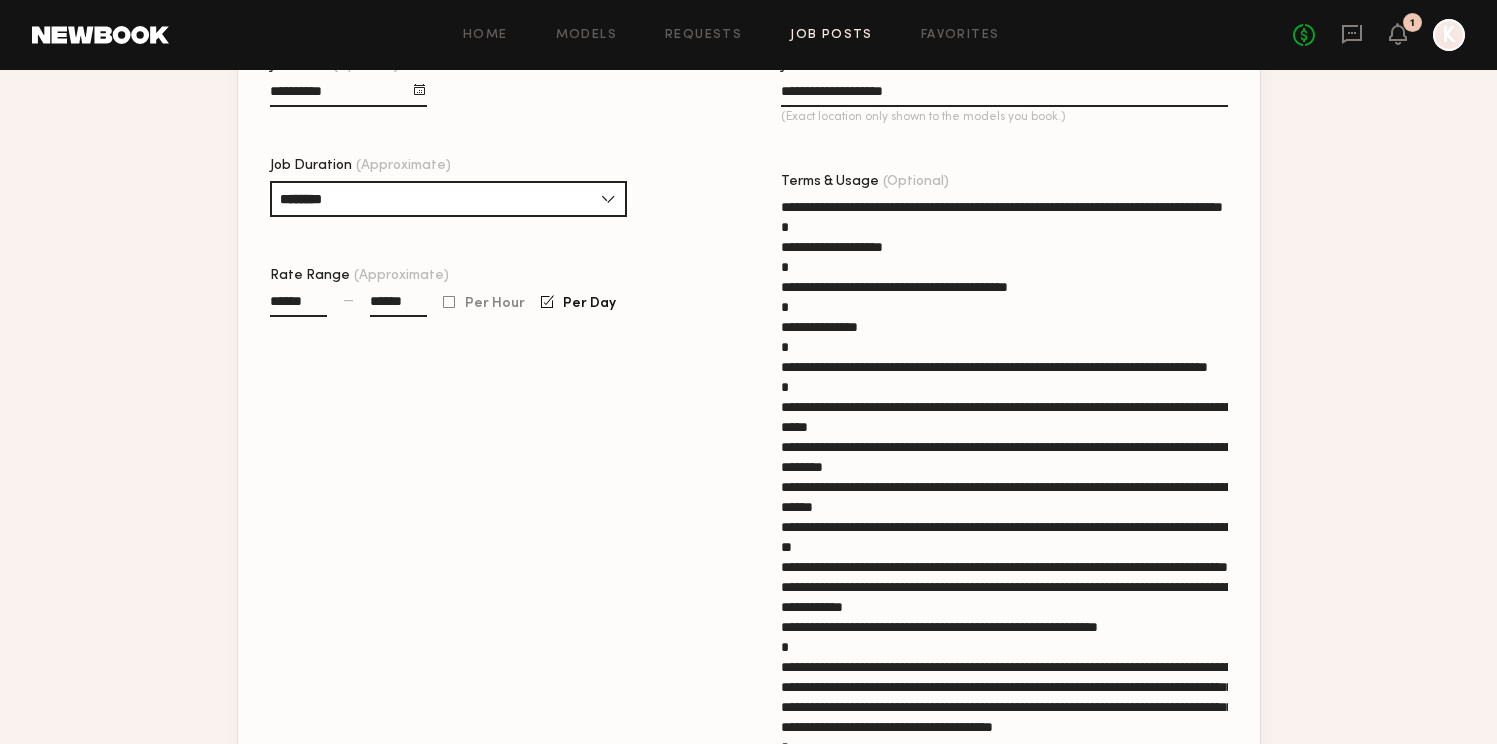 click on "Terms & Usage (Optional)" 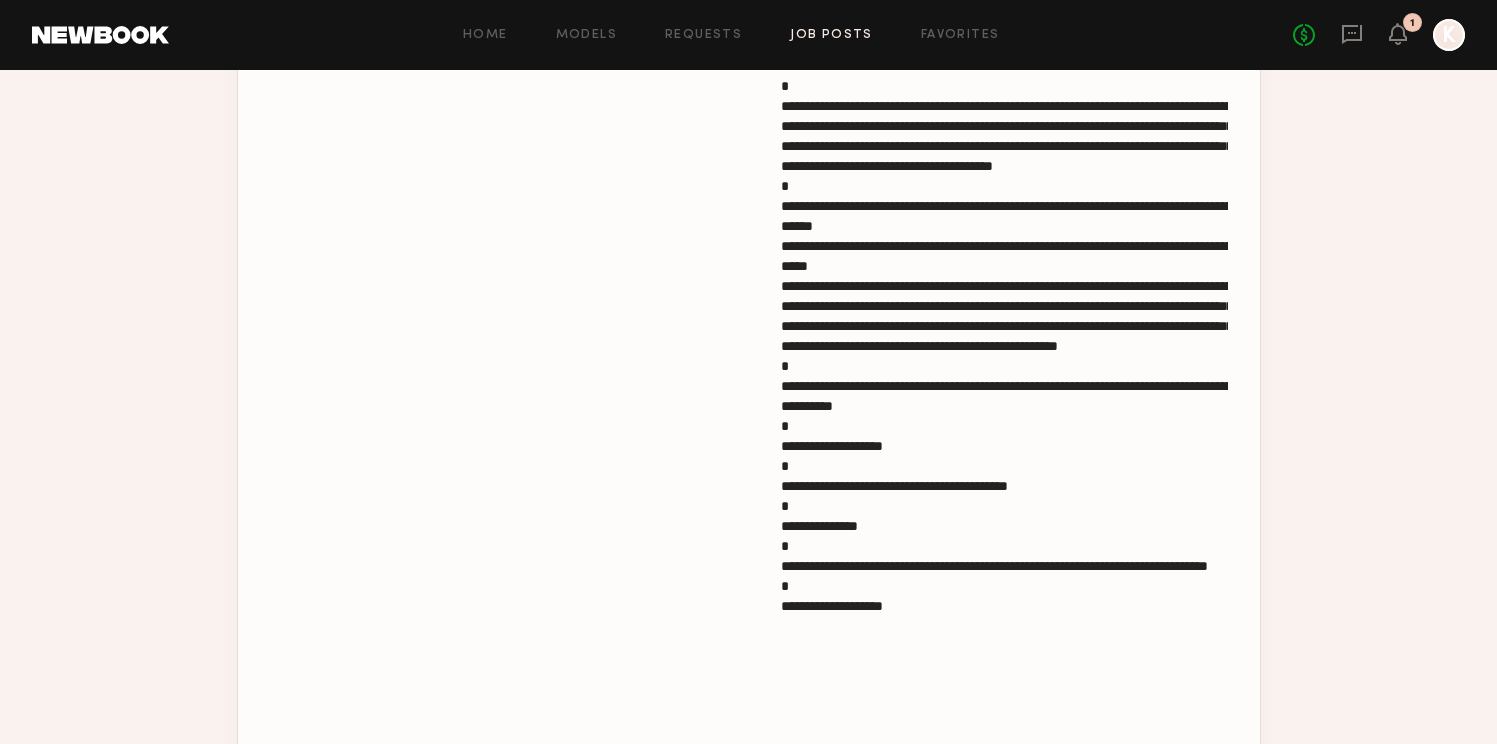 drag, startPoint x: 786, startPoint y: 207, endPoint x: 1057, endPoint y: 750, distance: 606.869 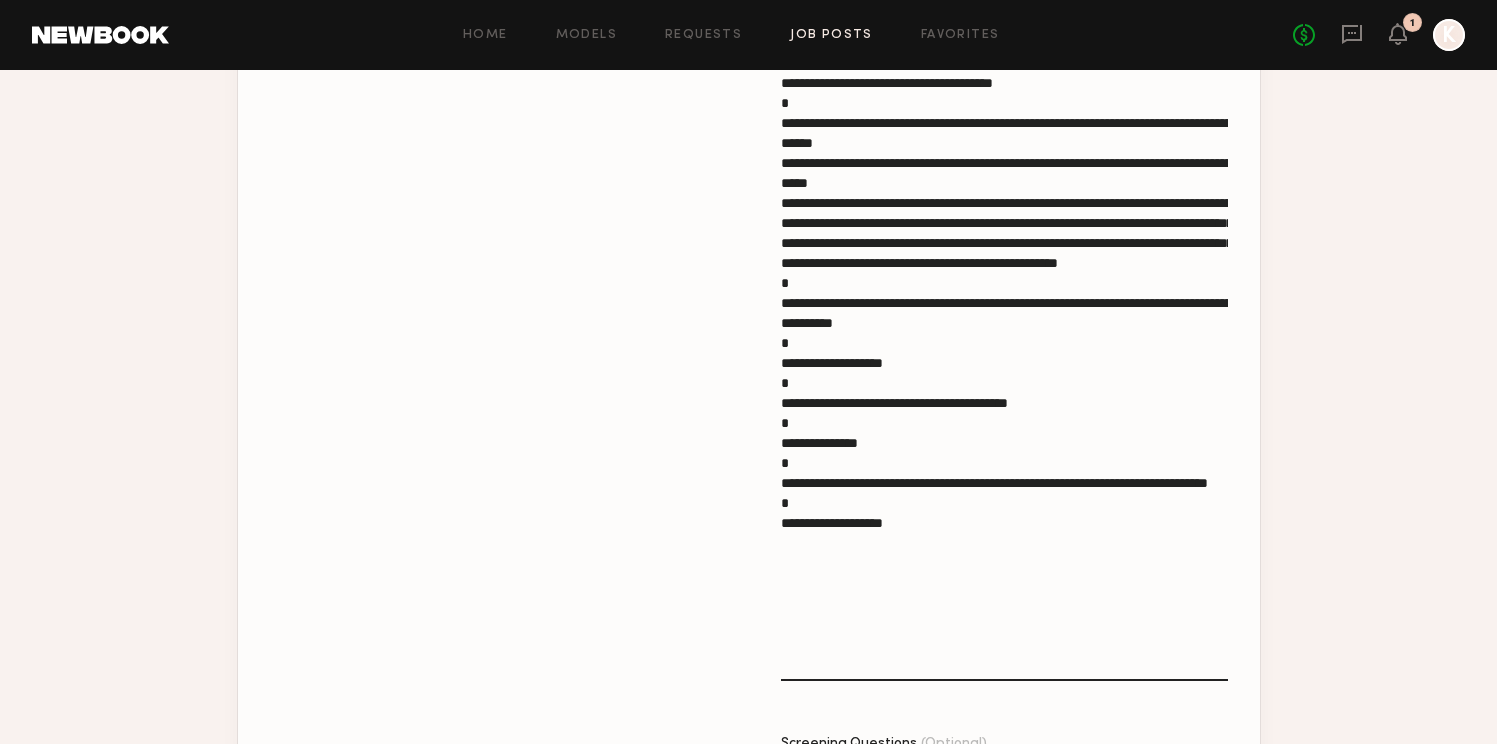 type on "*" 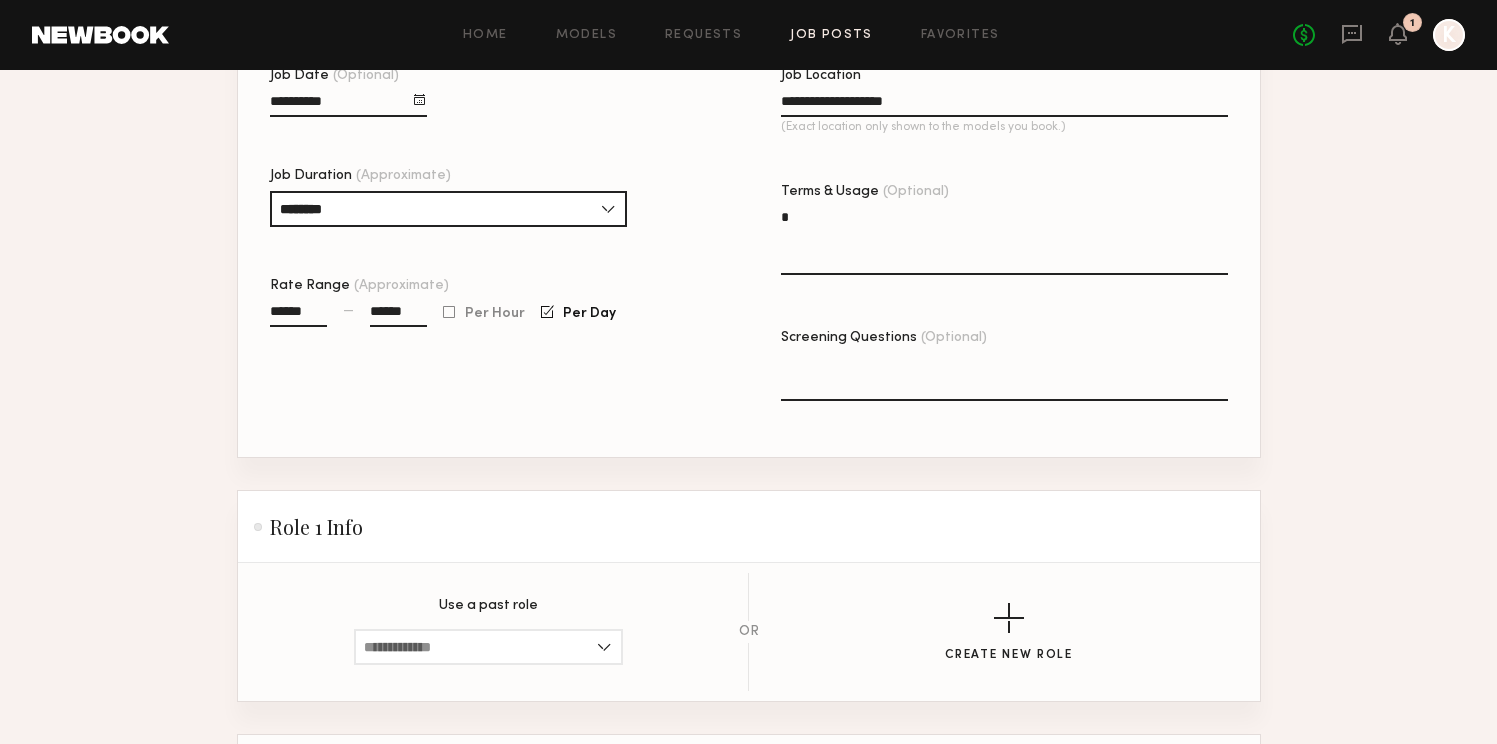 scroll, scrollTop: 317, scrollLeft: 0, axis: vertical 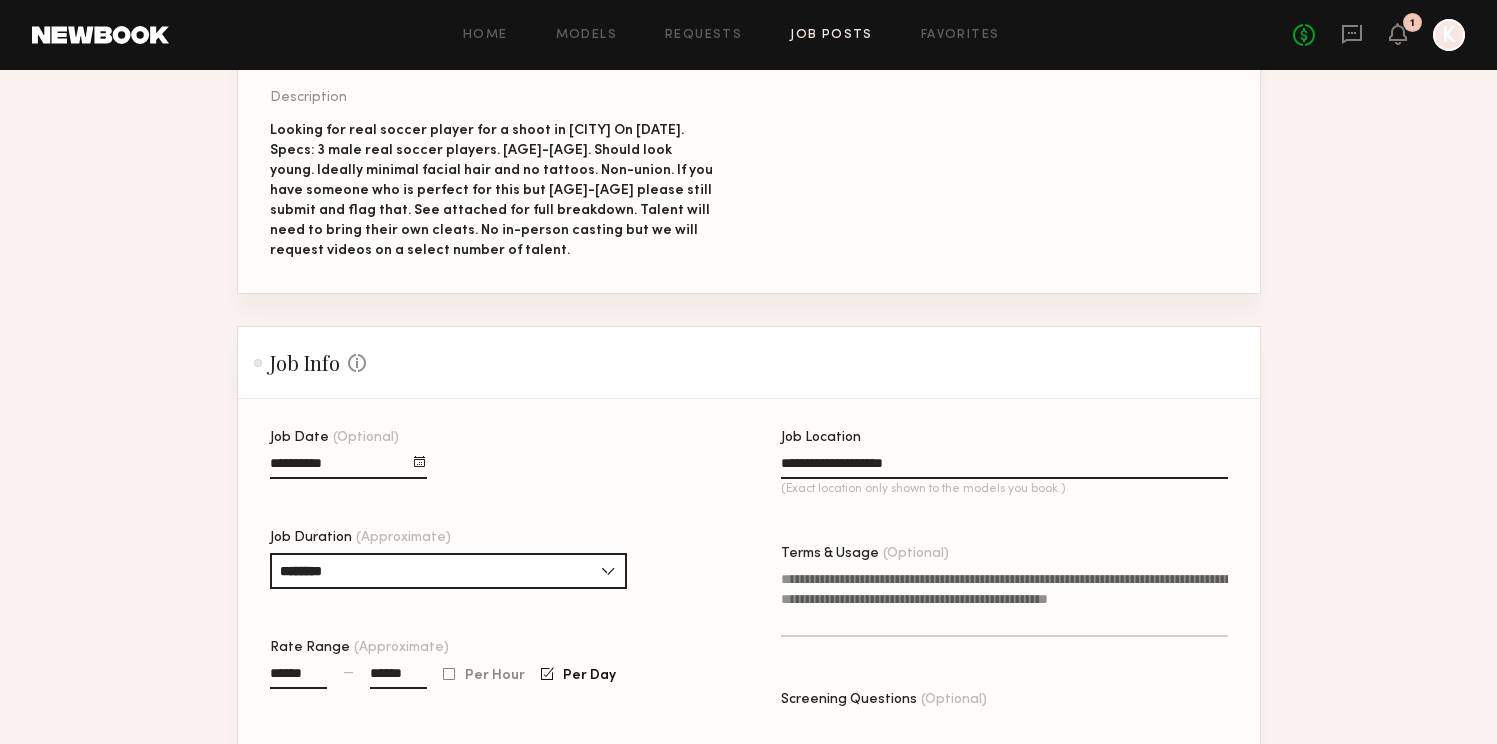paste on "**********" 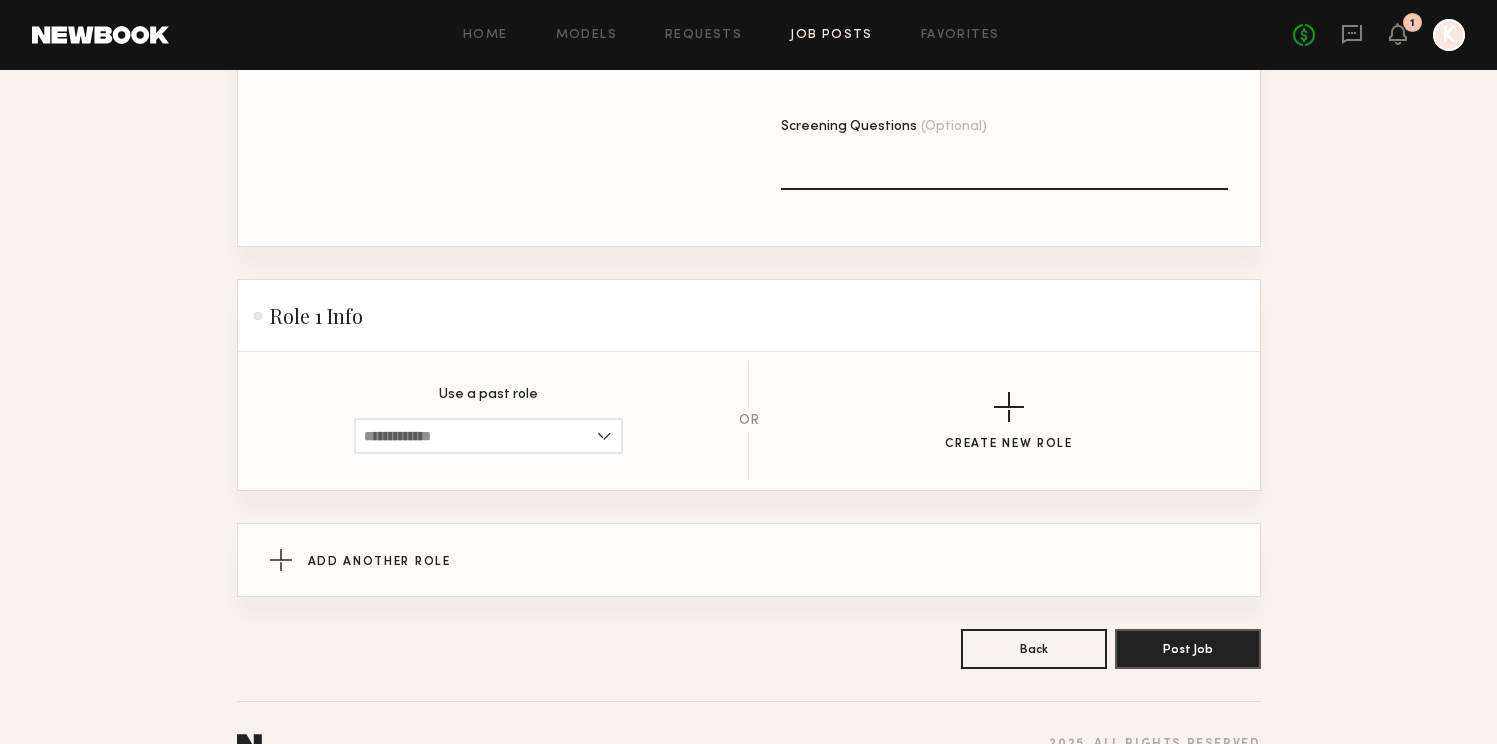 scroll, scrollTop: 1672, scrollLeft: 0, axis: vertical 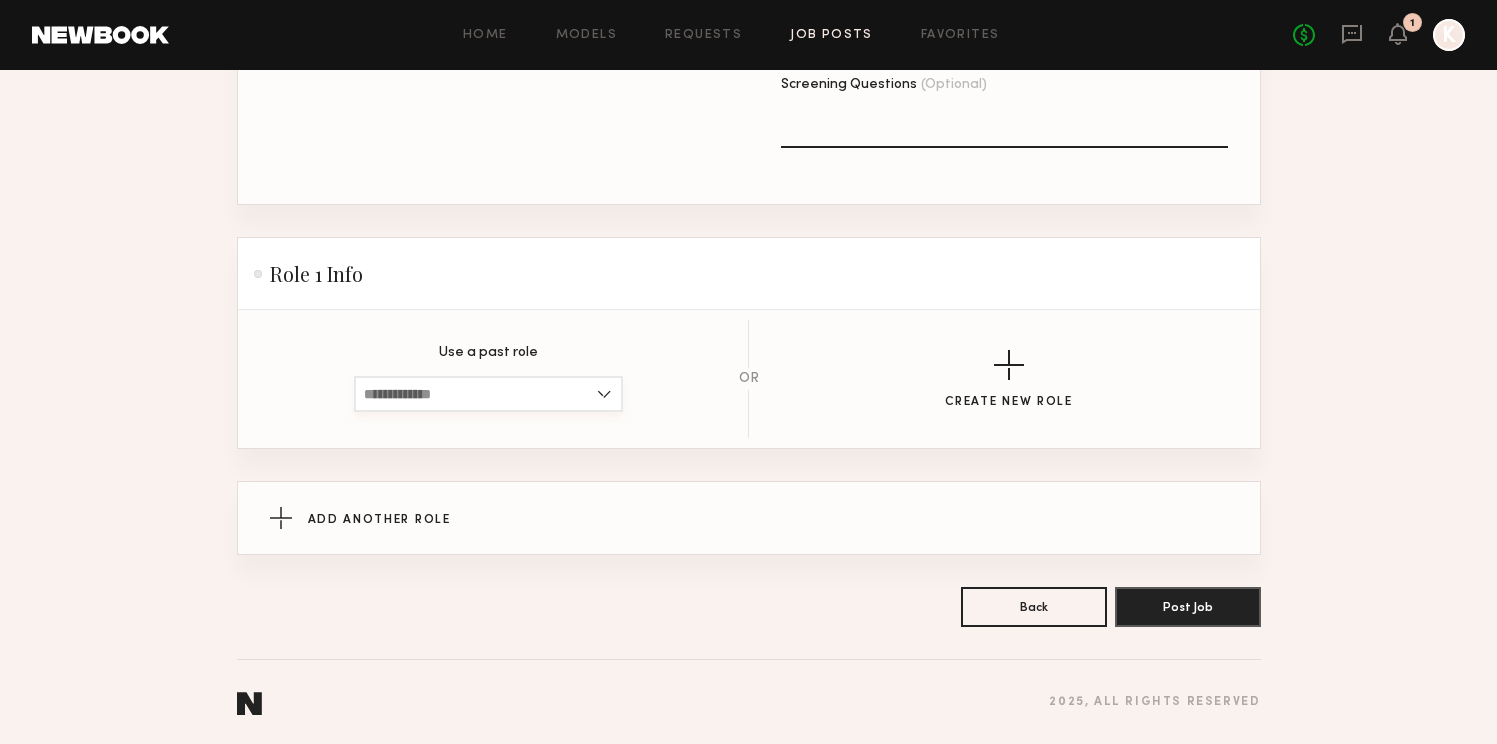 type on "**********" 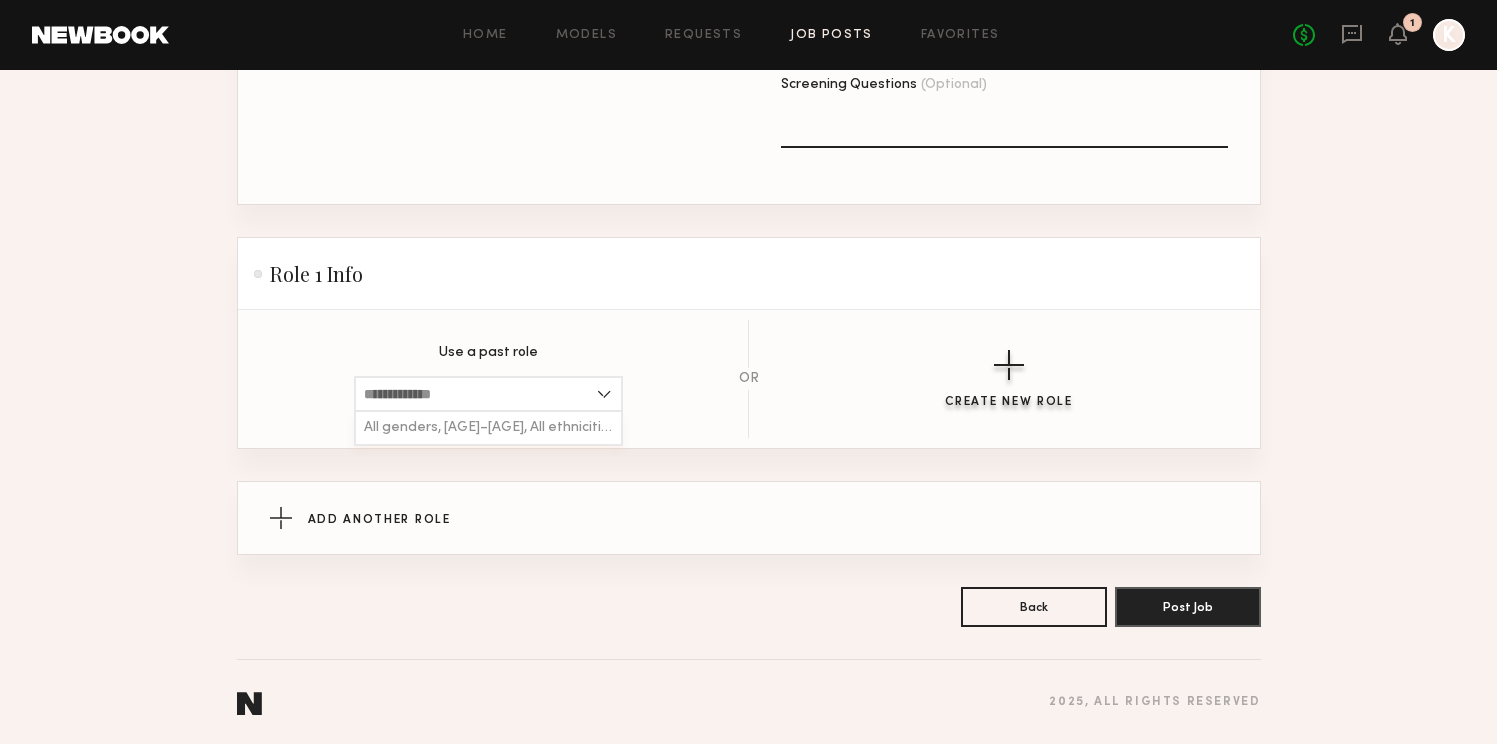 click 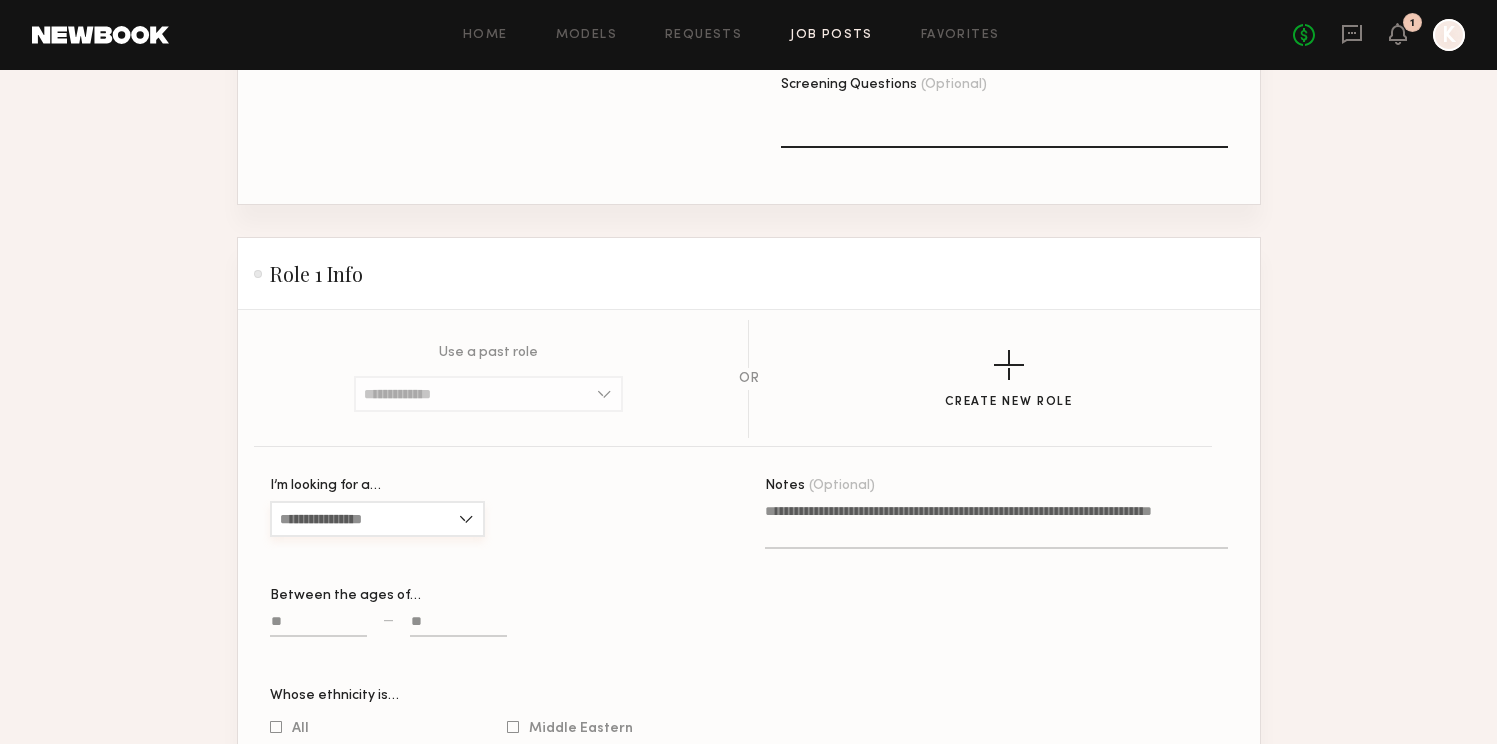 click on "I’m looking for a…" at bounding box center [377, 519] 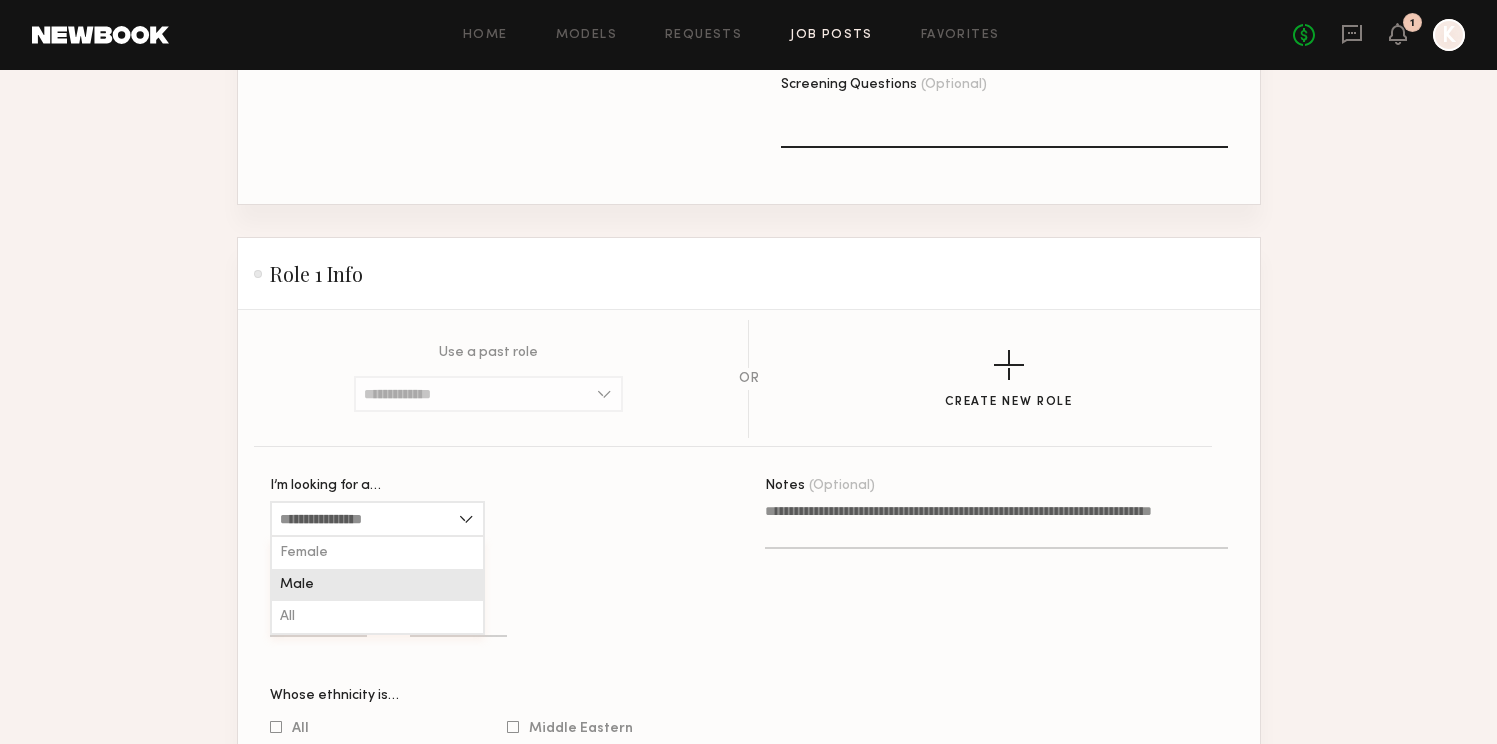 click on "Male" 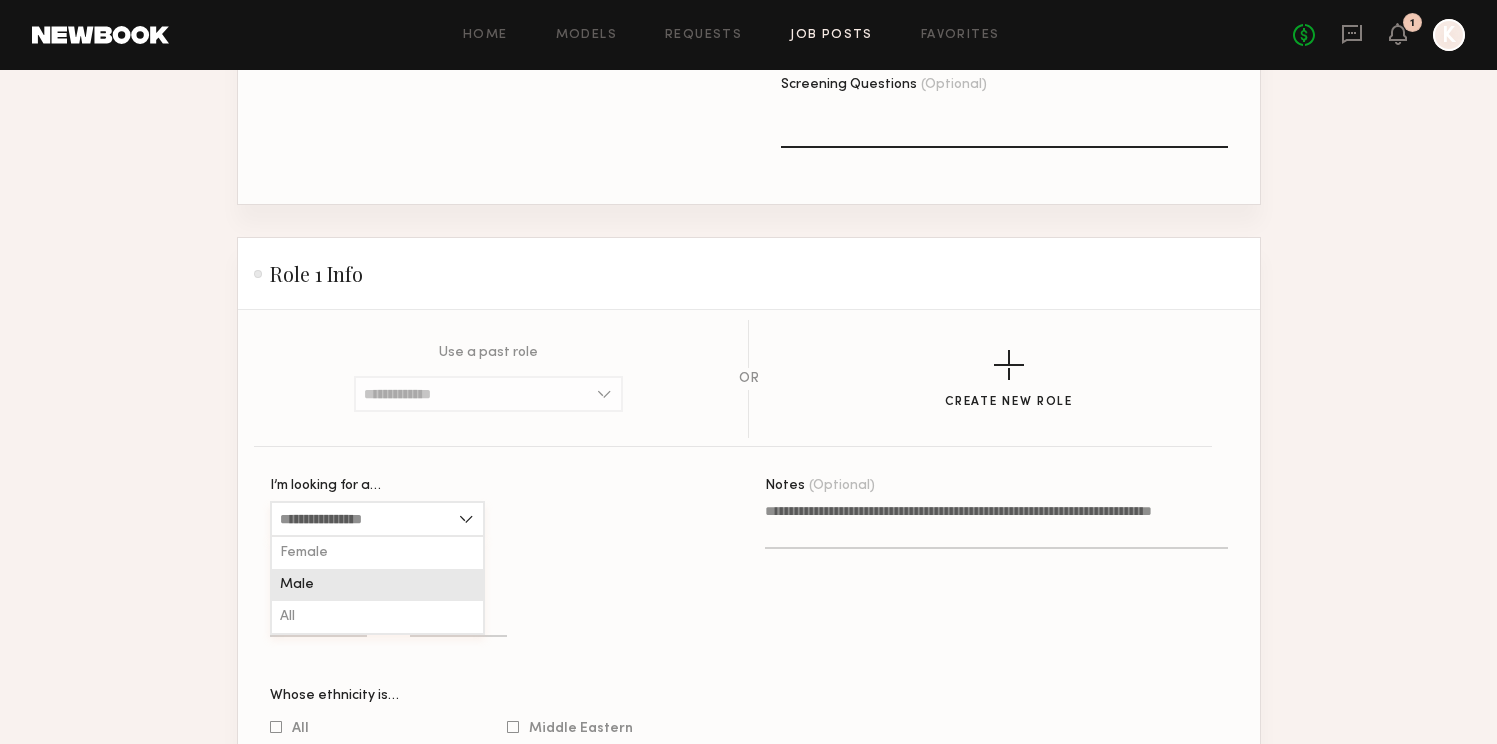 type on "****" 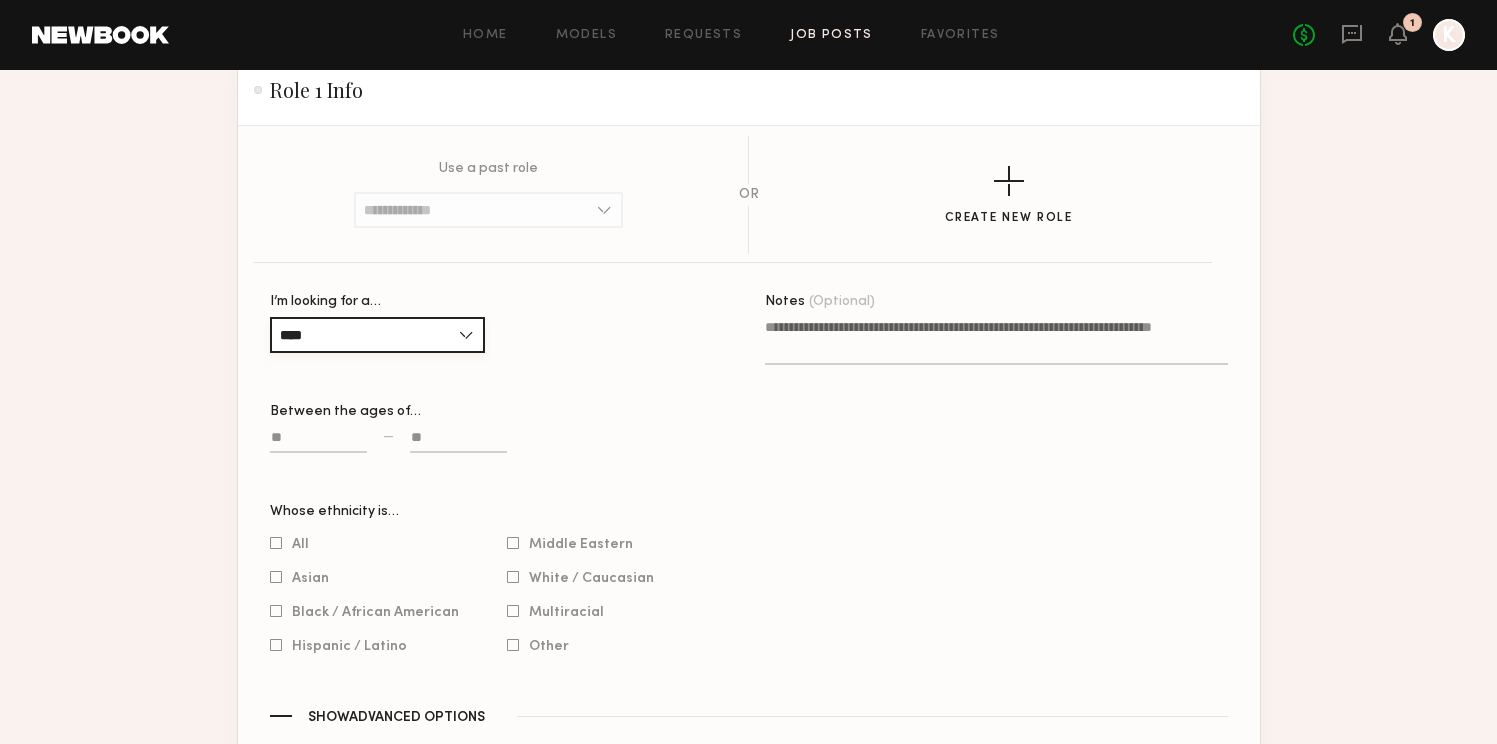 scroll, scrollTop: 1874, scrollLeft: 0, axis: vertical 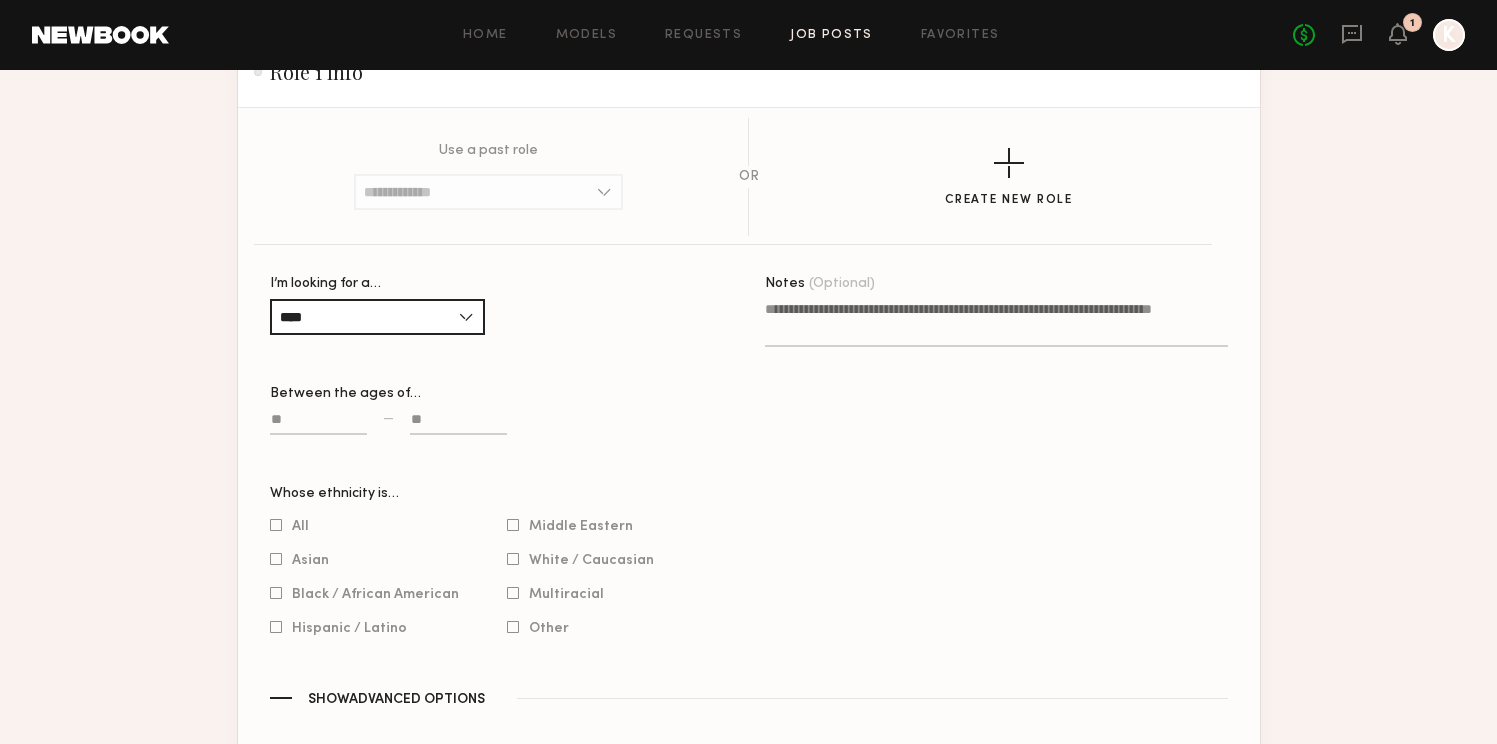click 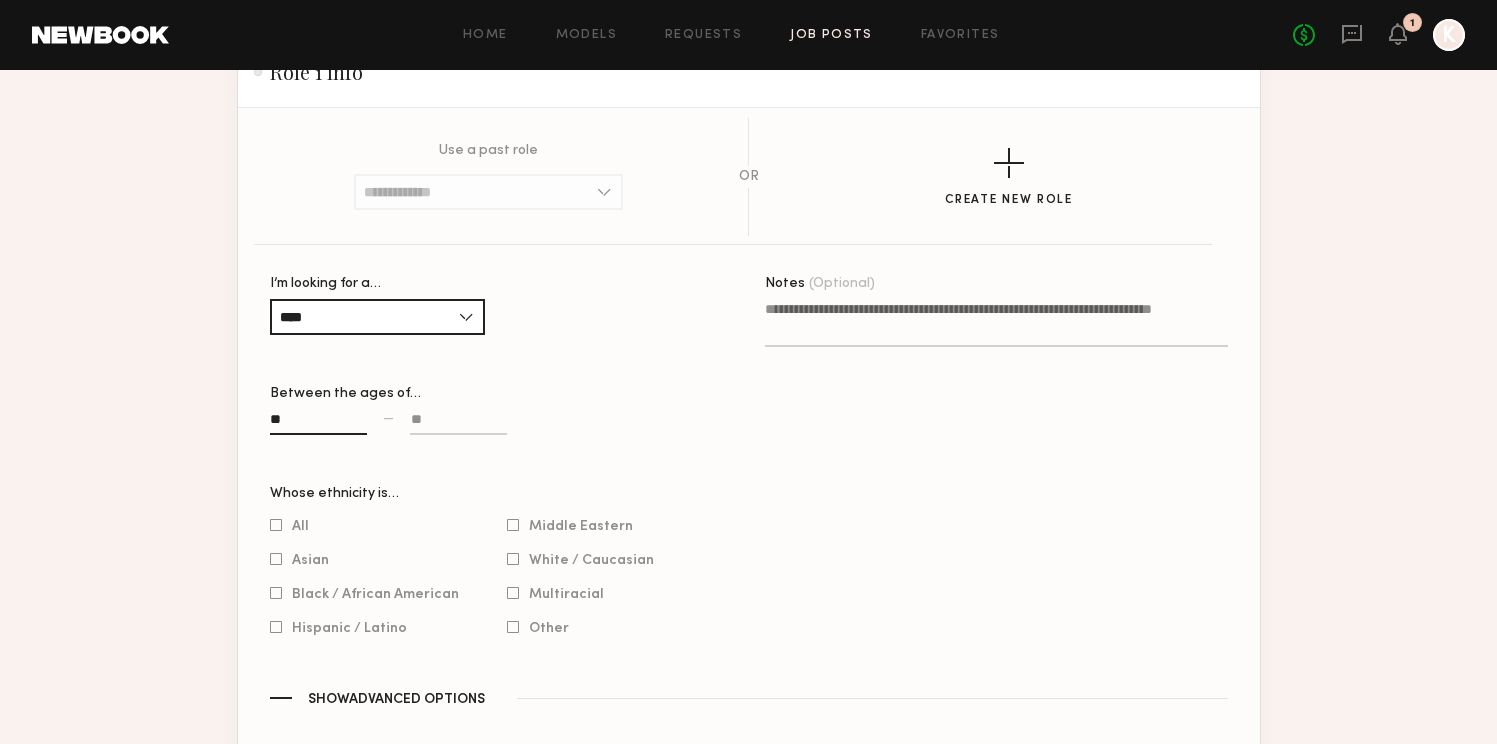 type on "**" 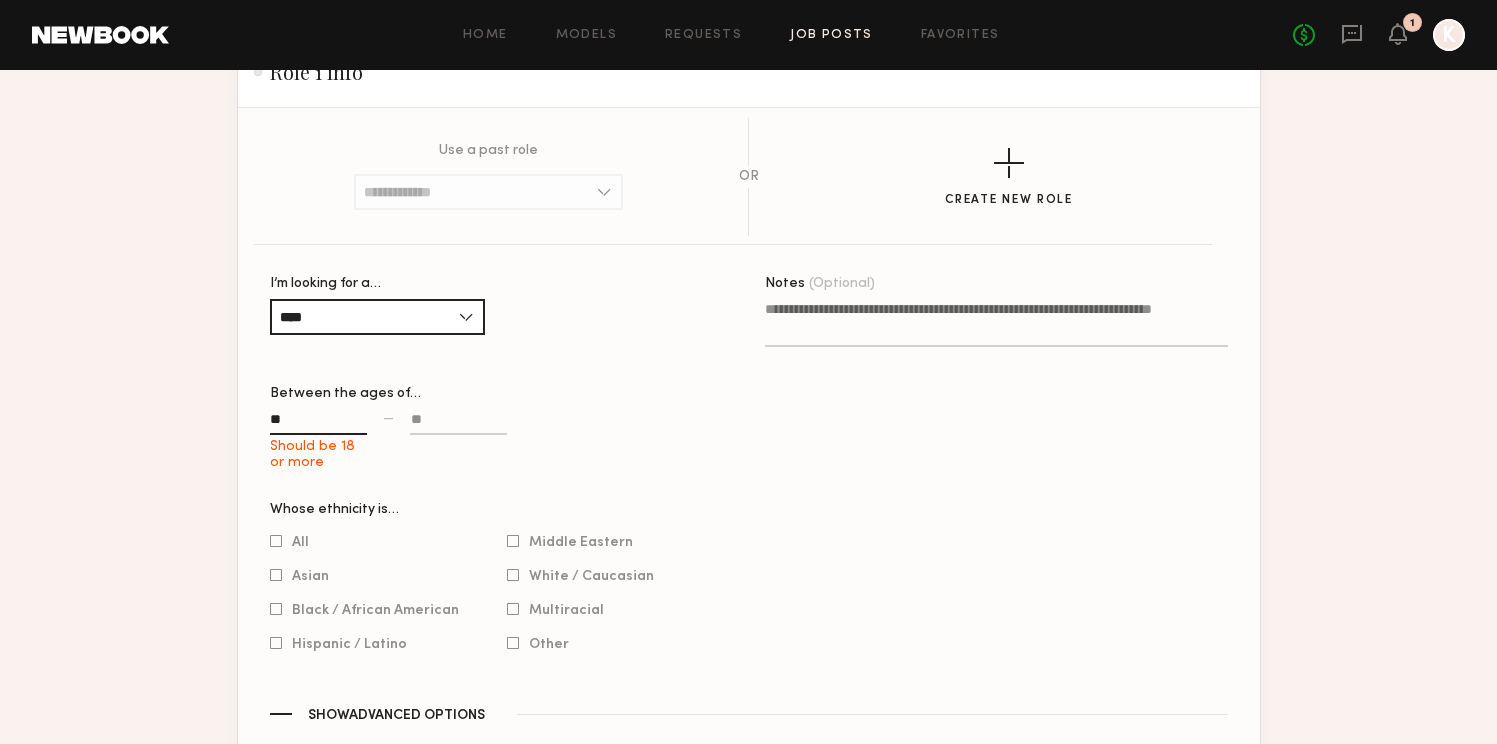 click 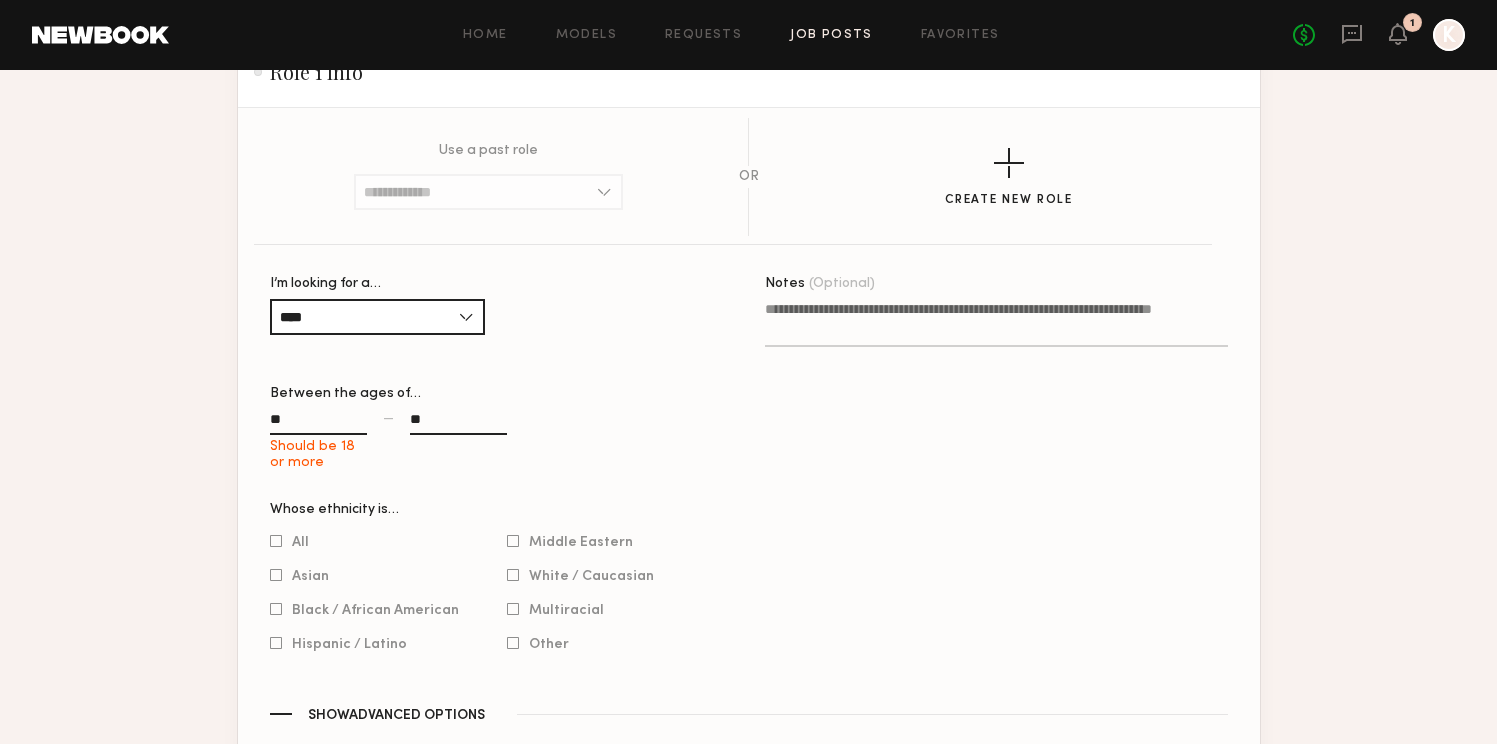 type on "**" 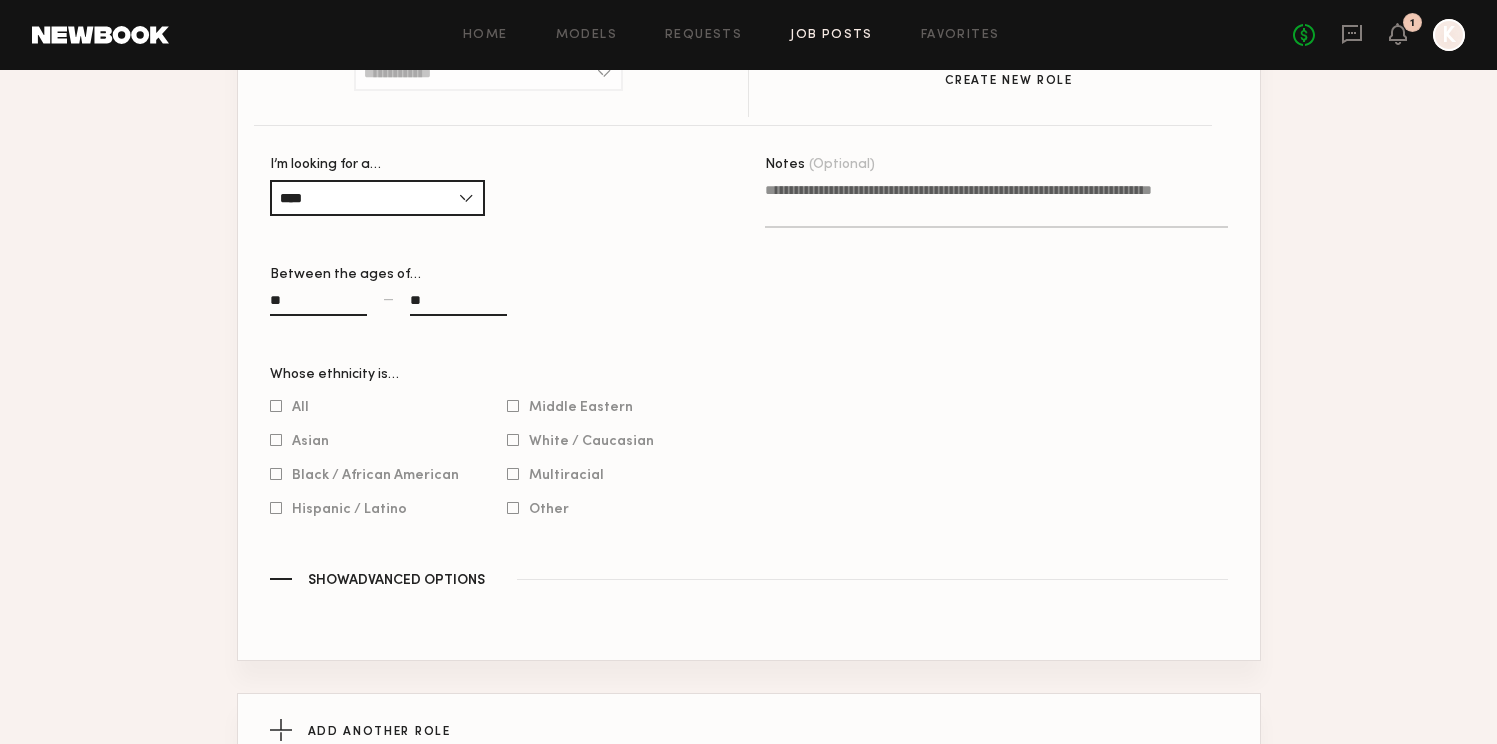 scroll, scrollTop: 1999, scrollLeft: 0, axis: vertical 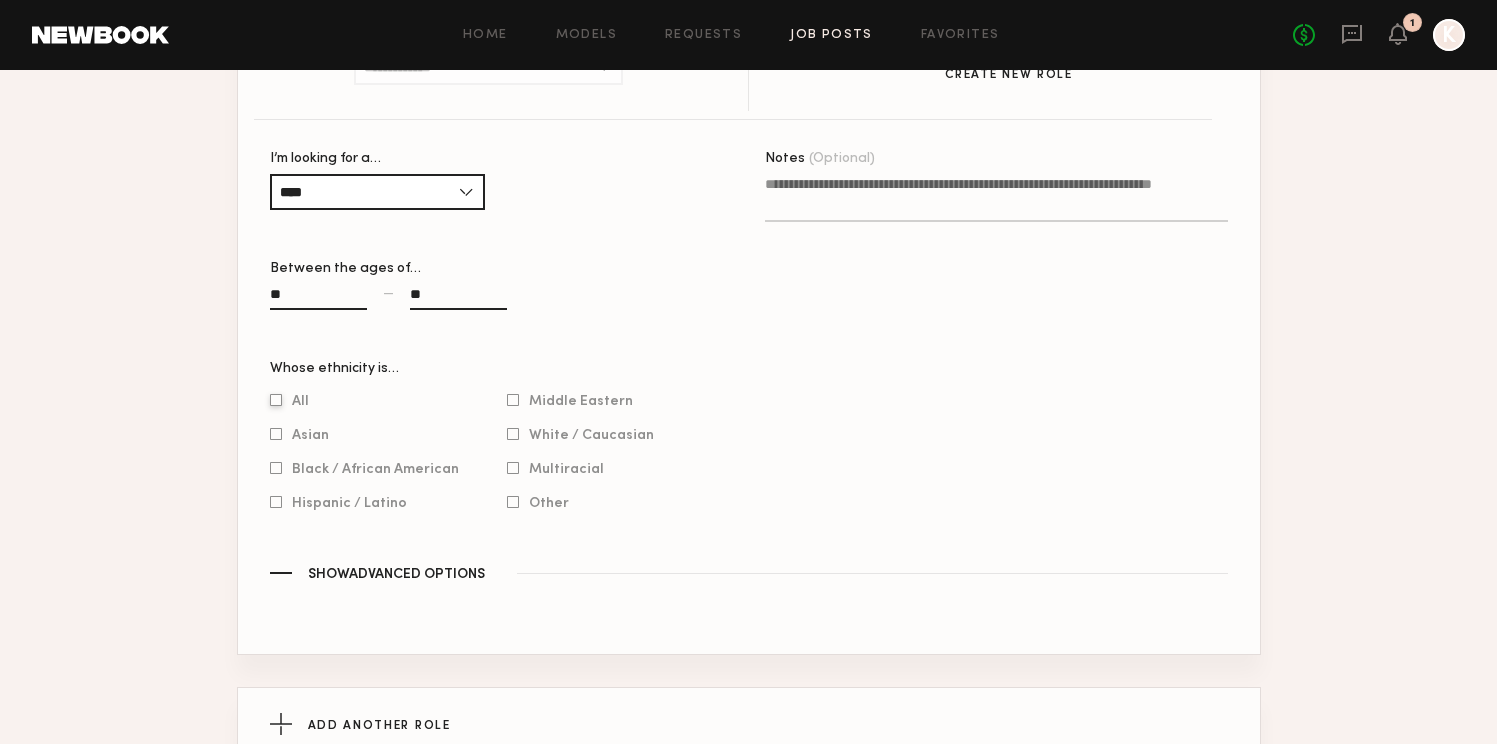 type on "**" 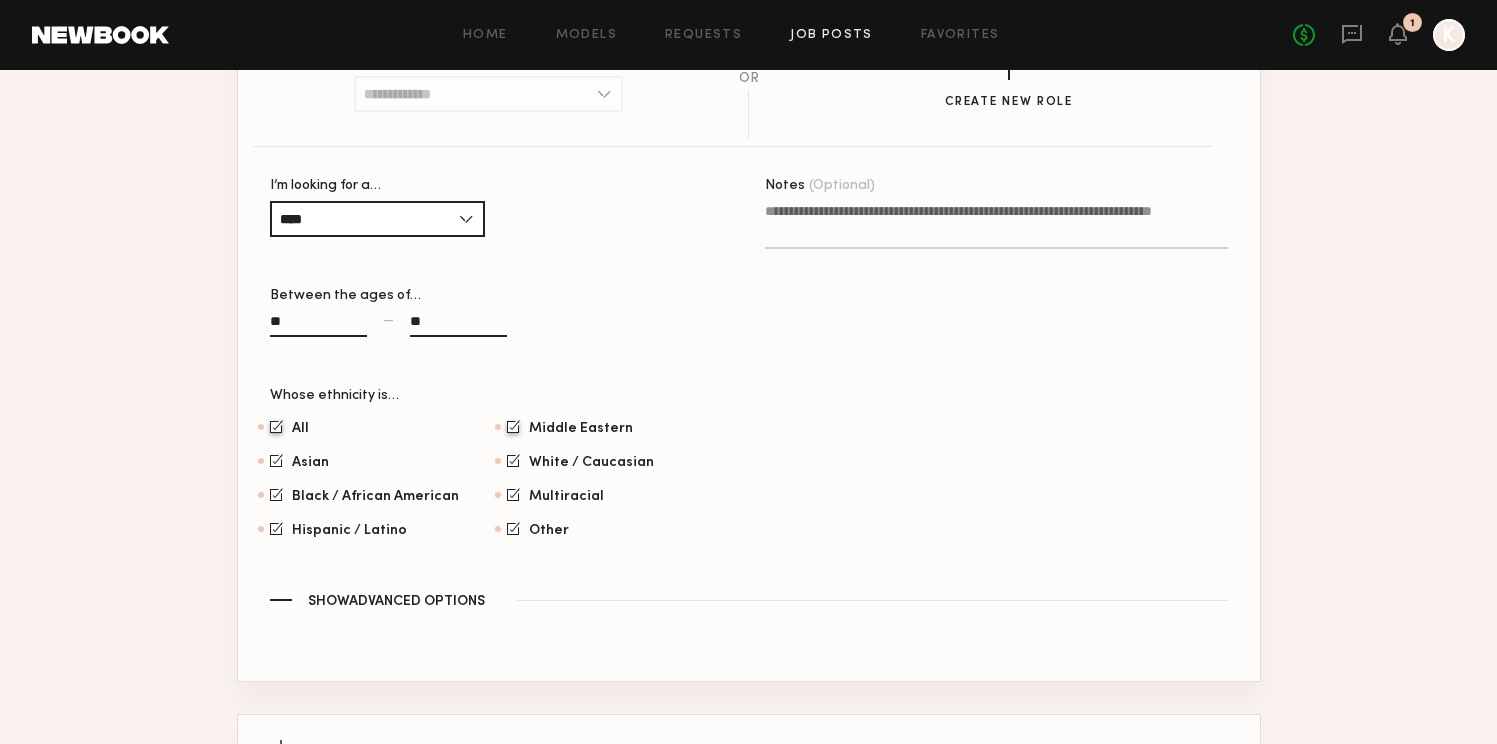scroll, scrollTop: 2035, scrollLeft: 0, axis: vertical 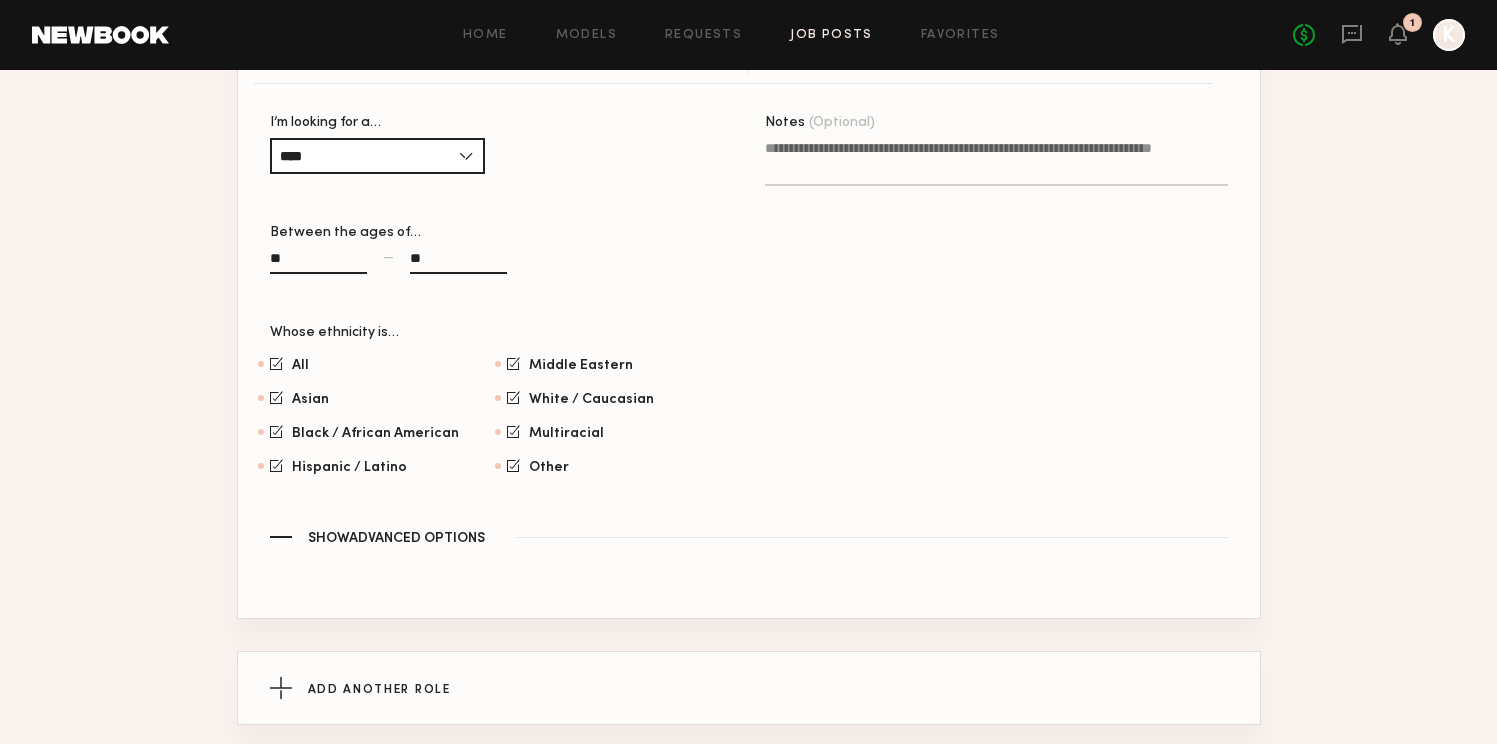 click on "Show  Advanced Options" 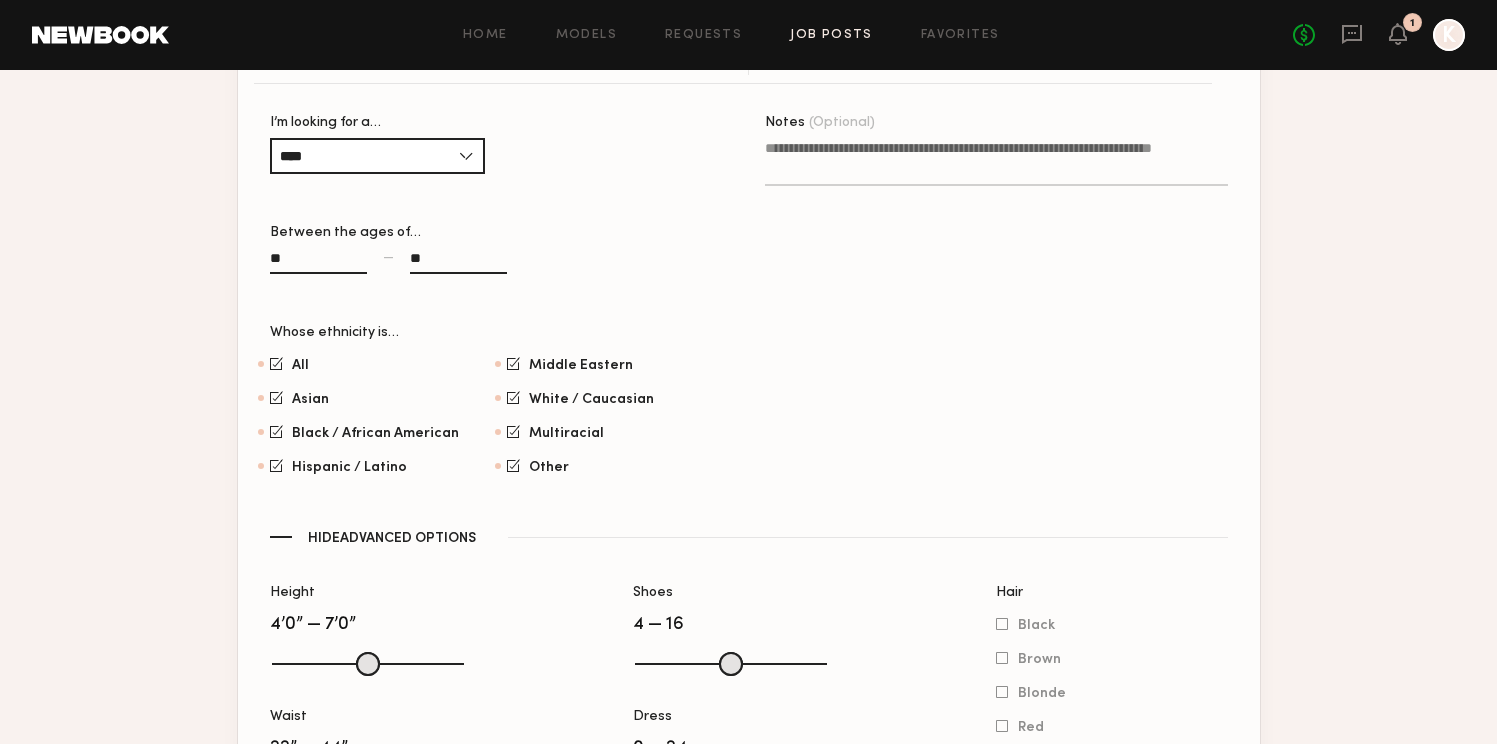 click on "Hide  Advanced Options" 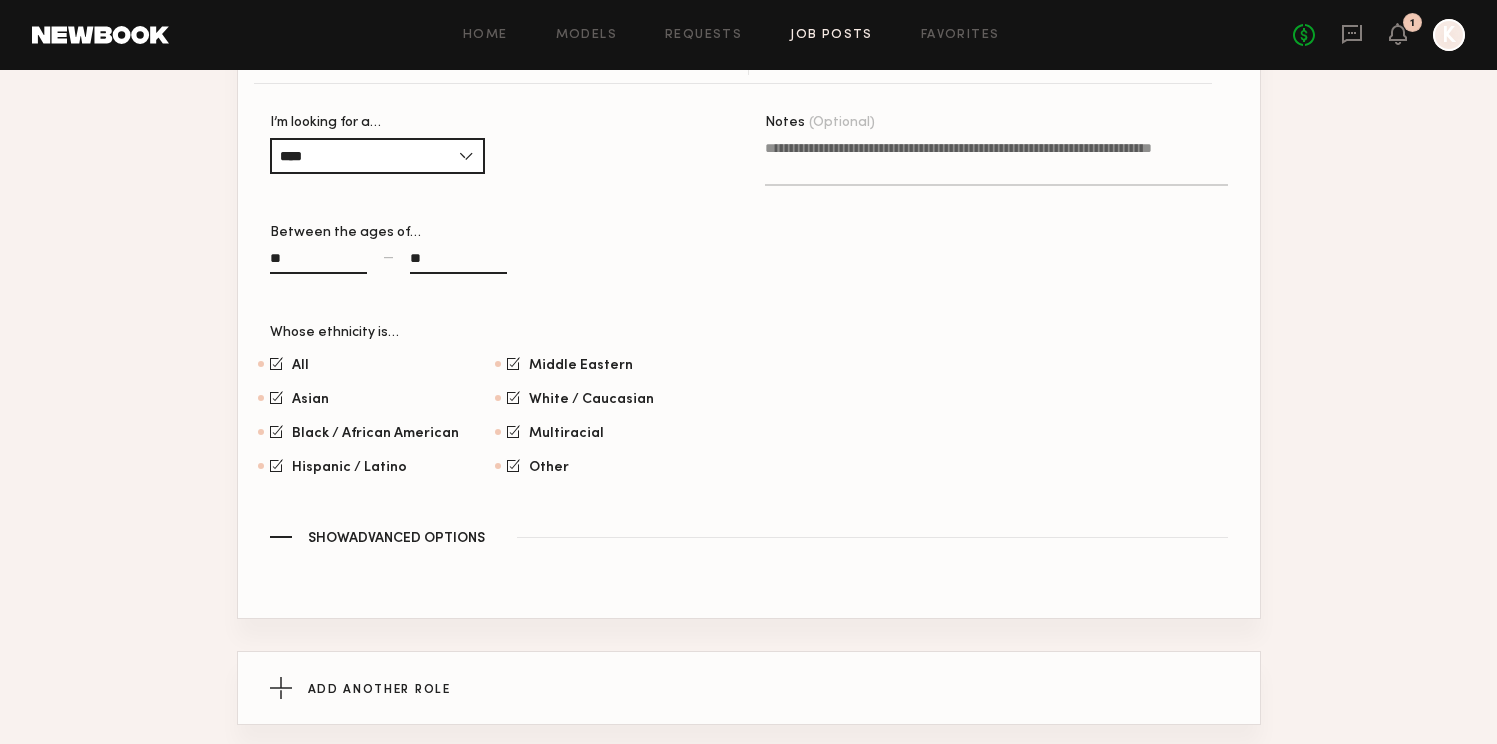 click on "Notes (Optional)" 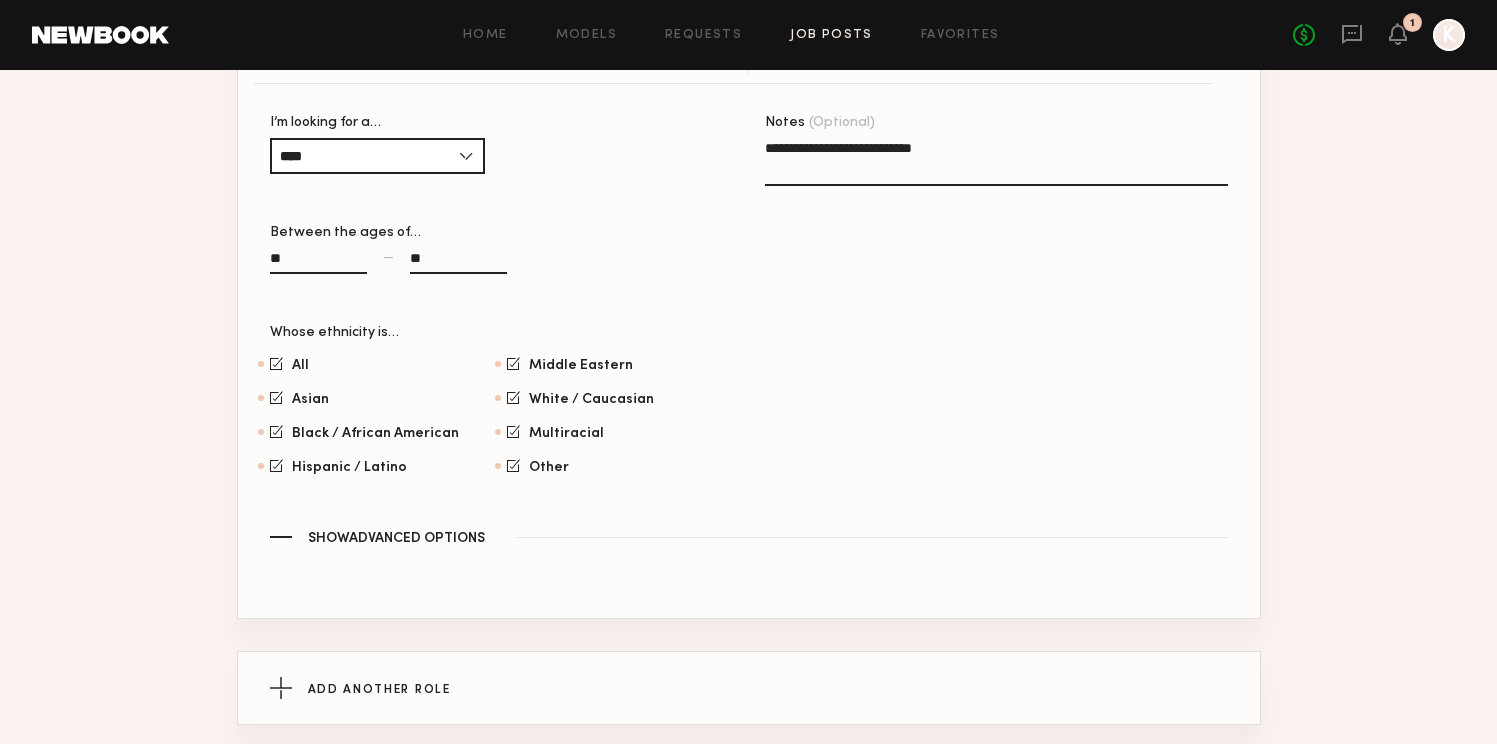 type on "**********" 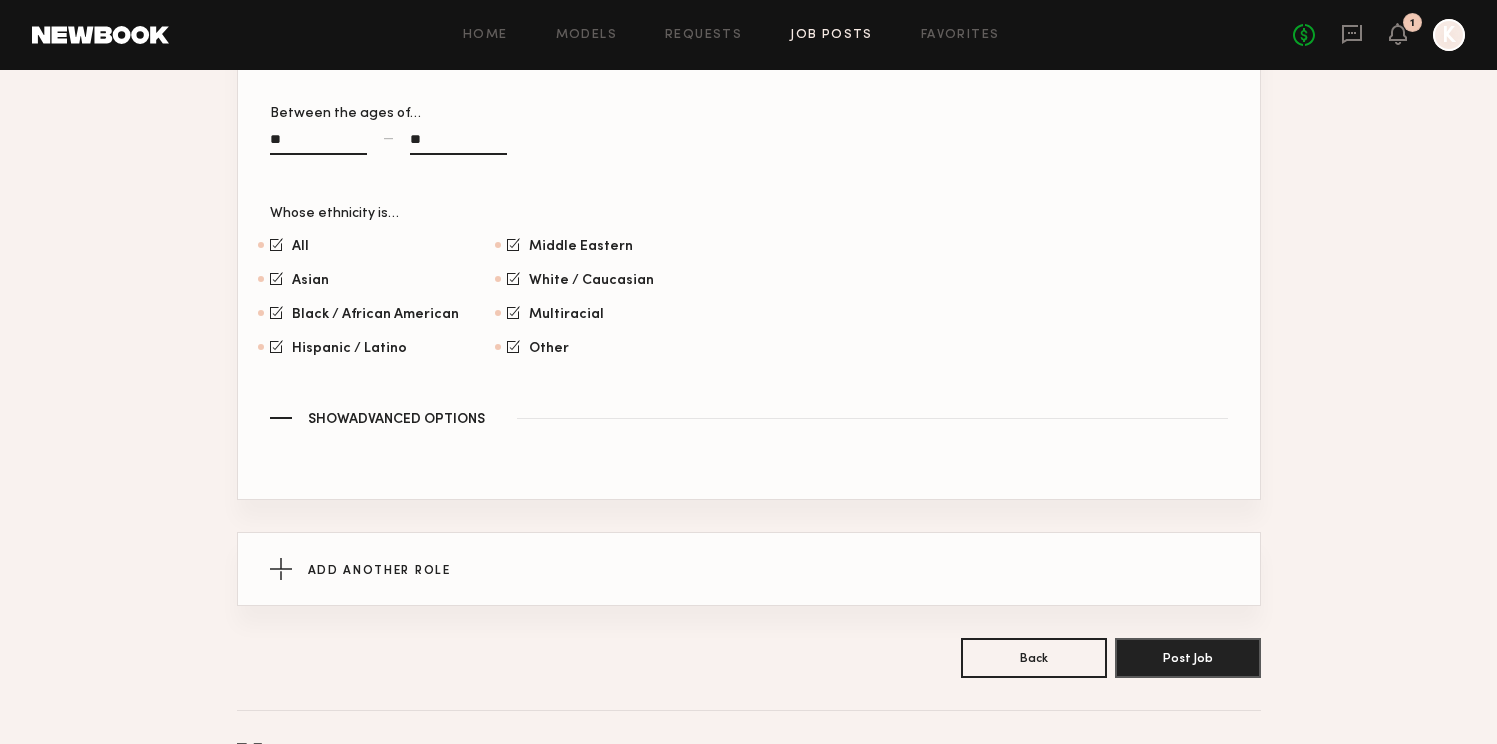 scroll, scrollTop: 2208, scrollLeft: 0, axis: vertical 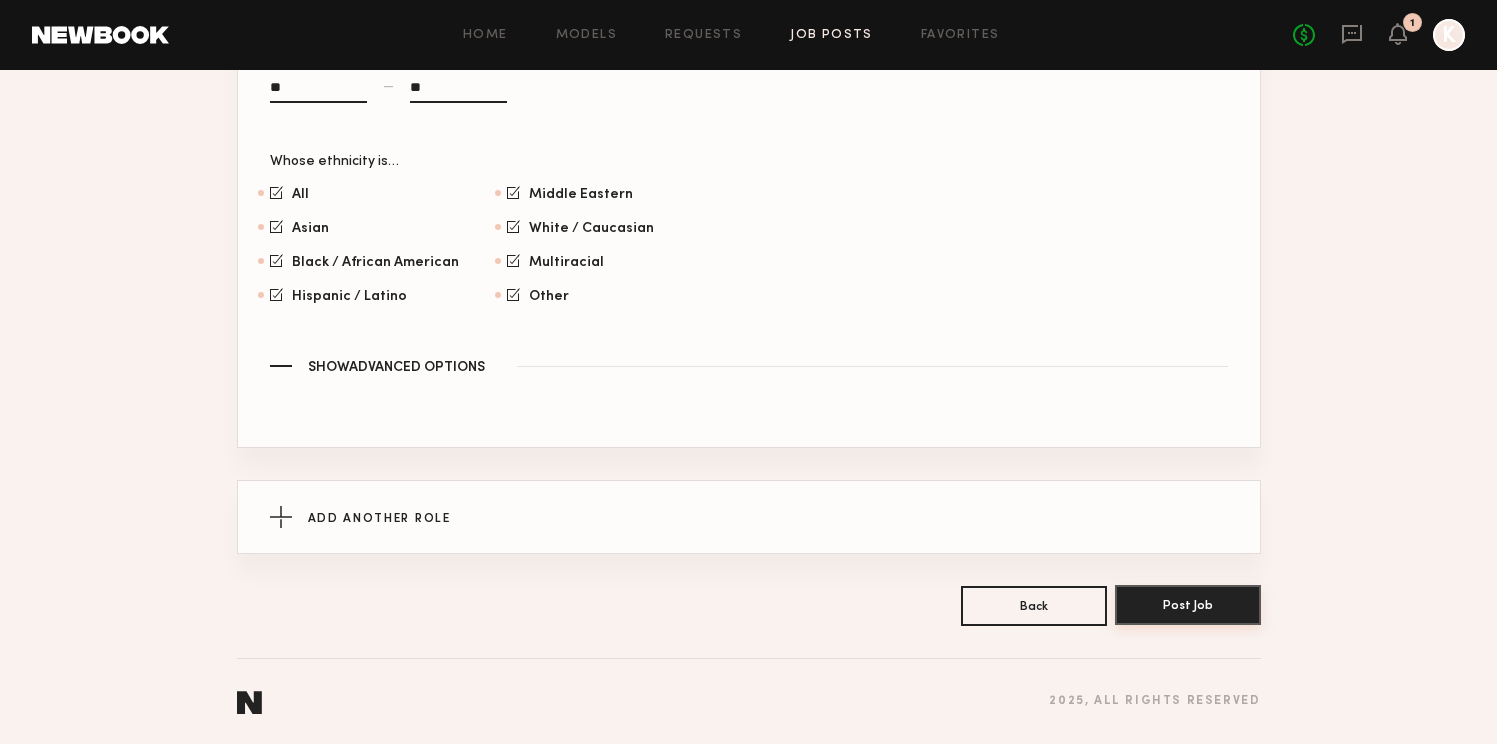 click on "Post Job" 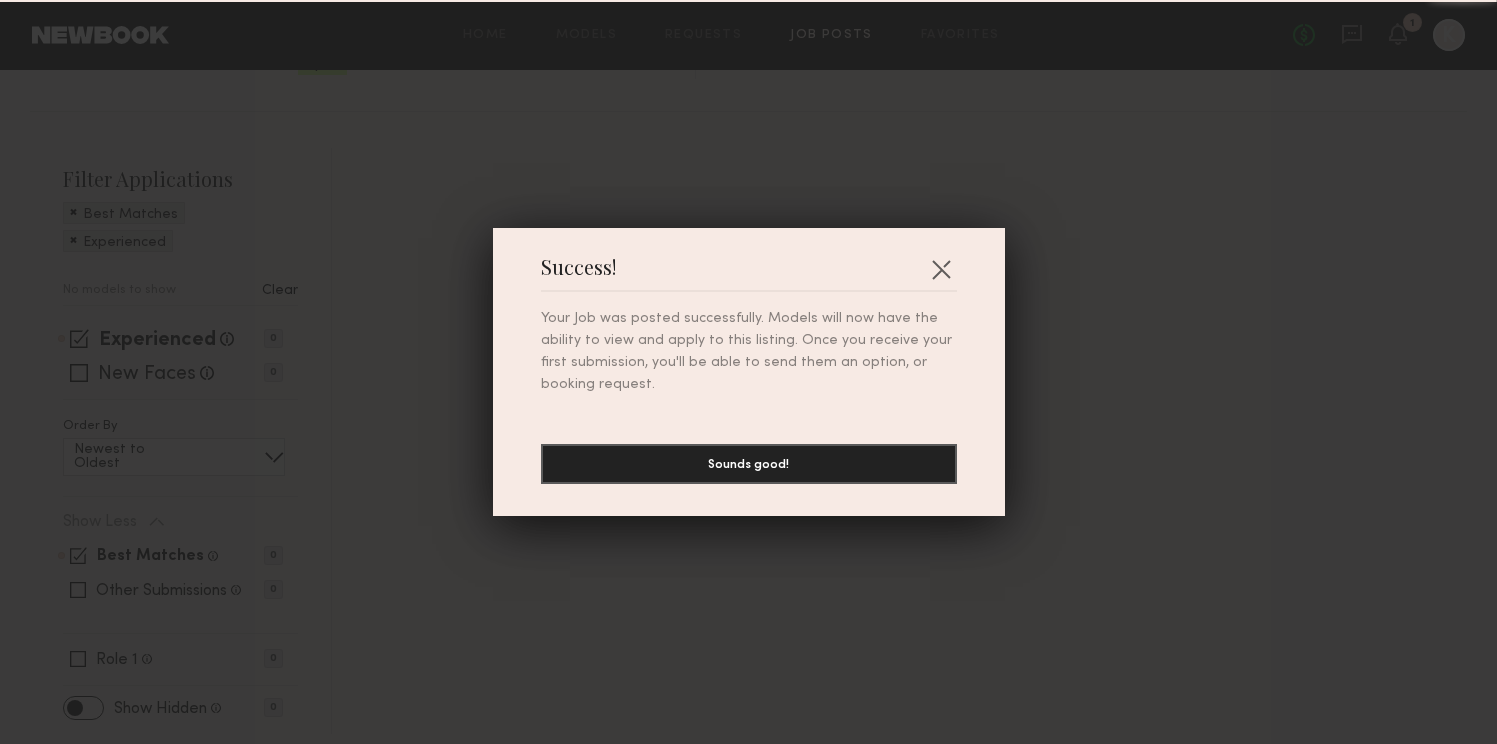 scroll, scrollTop: 0, scrollLeft: 0, axis: both 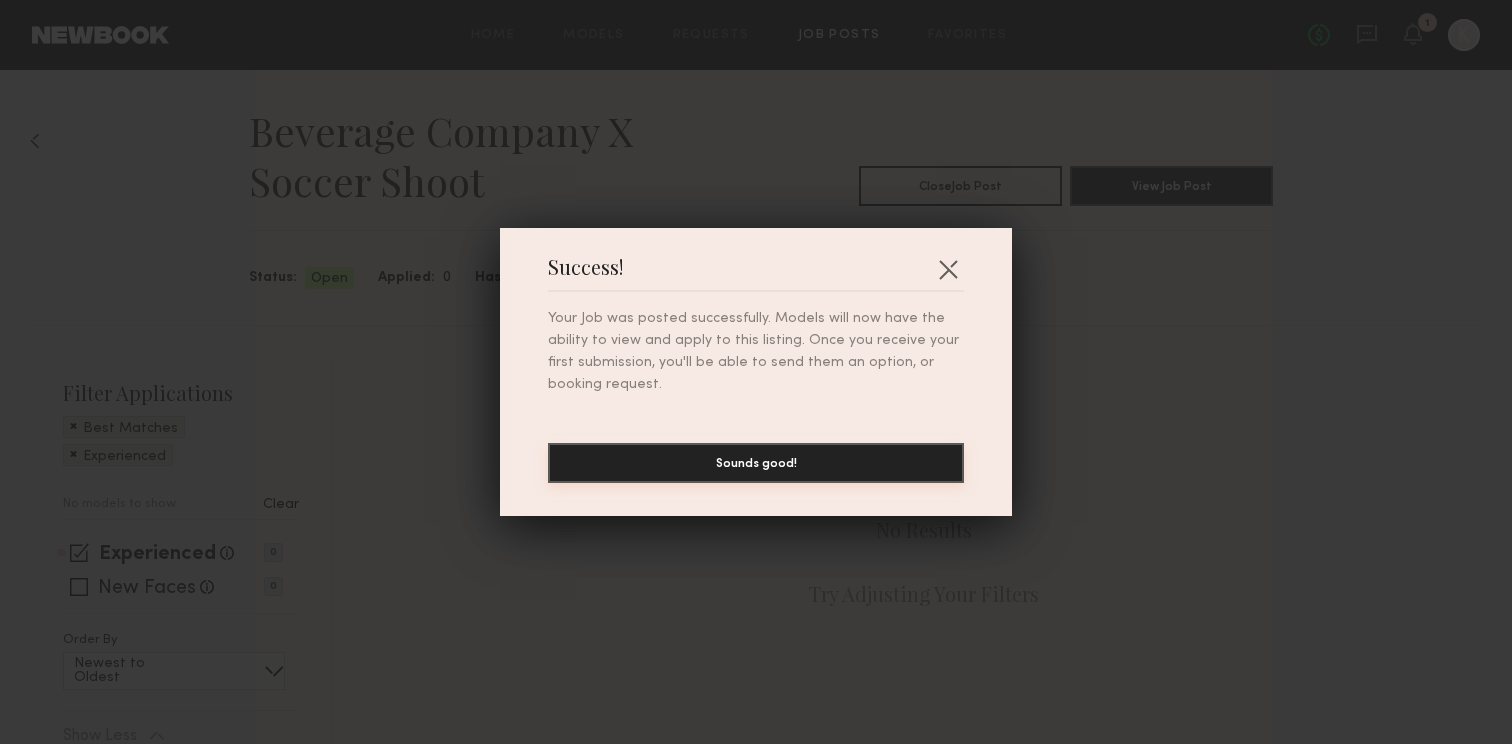 click on "Sounds good!" at bounding box center [756, 463] 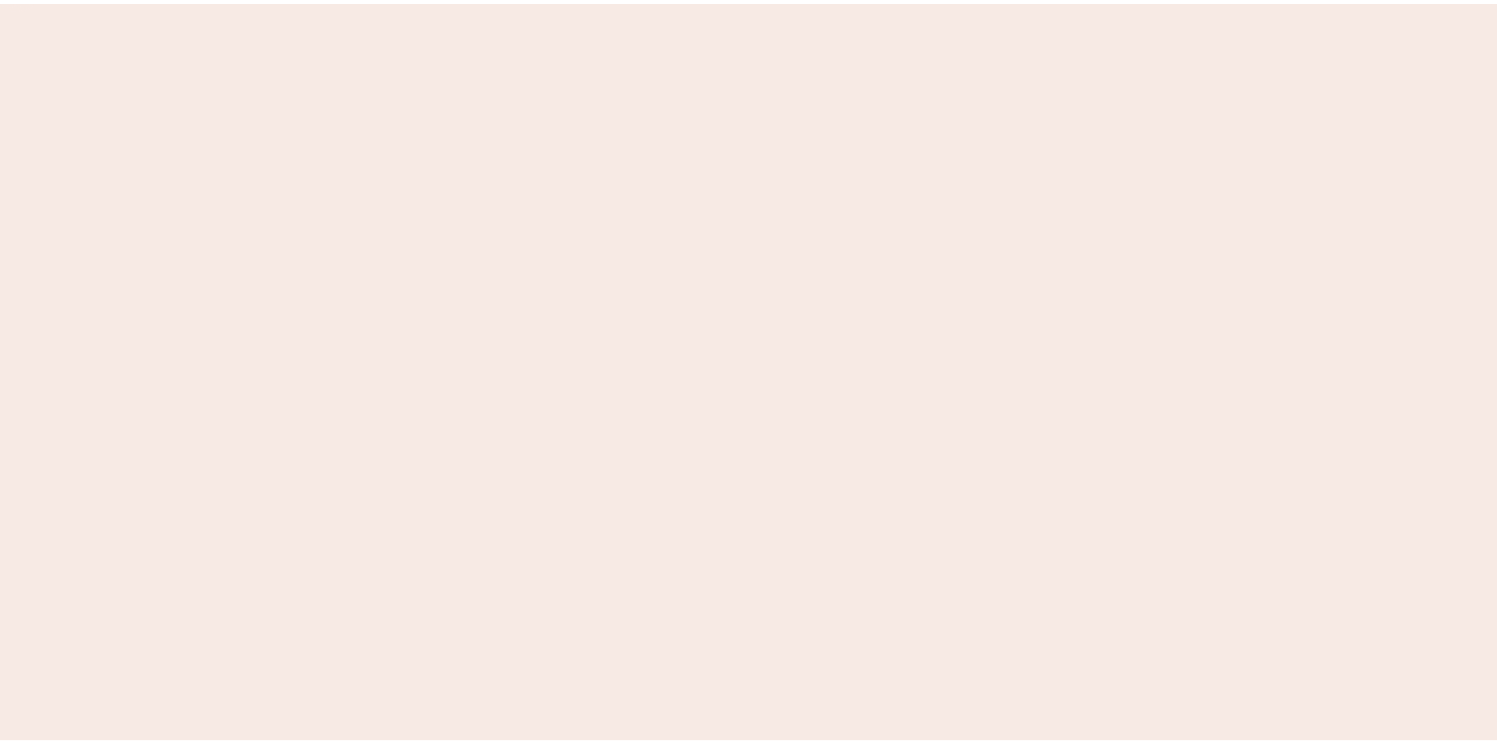 scroll, scrollTop: 0, scrollLeft: 0, axis: both 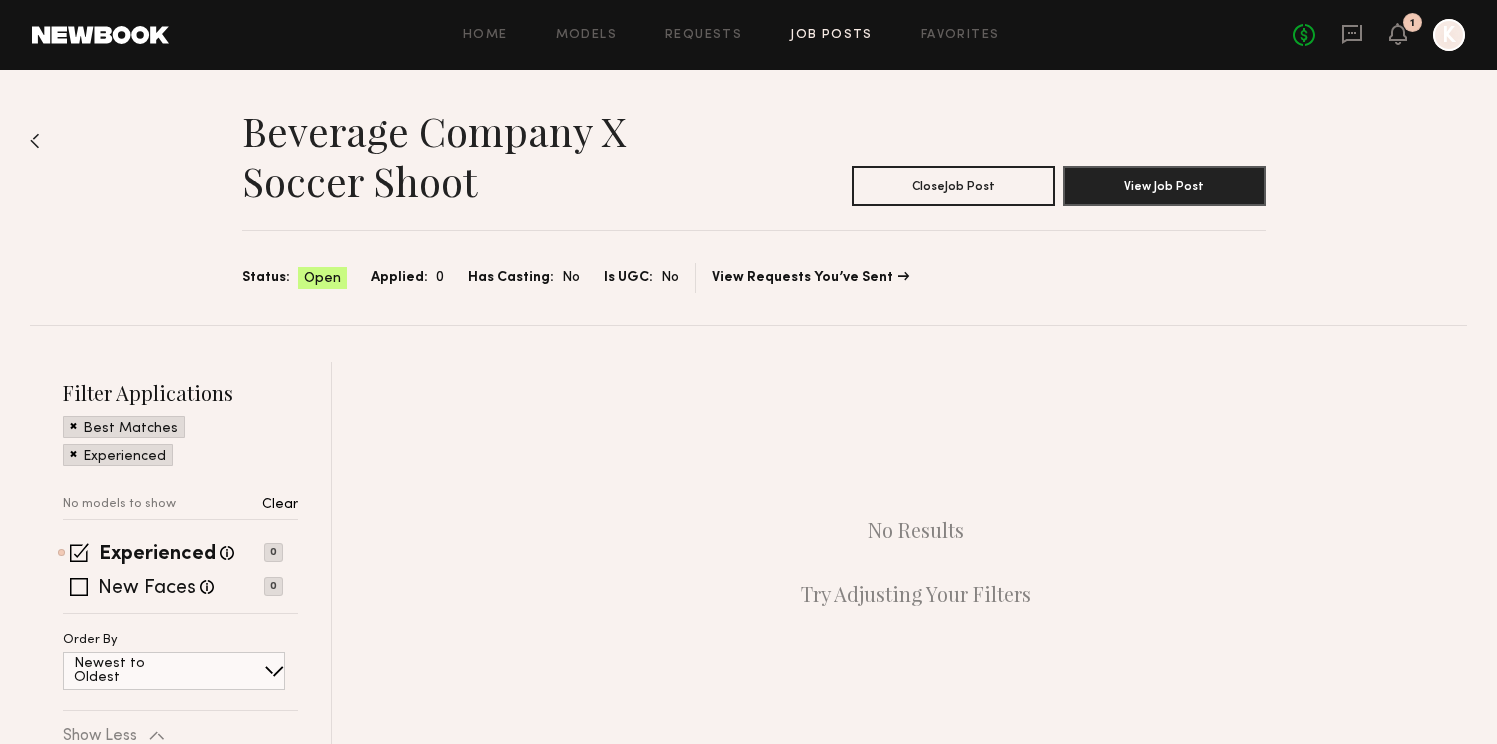 click 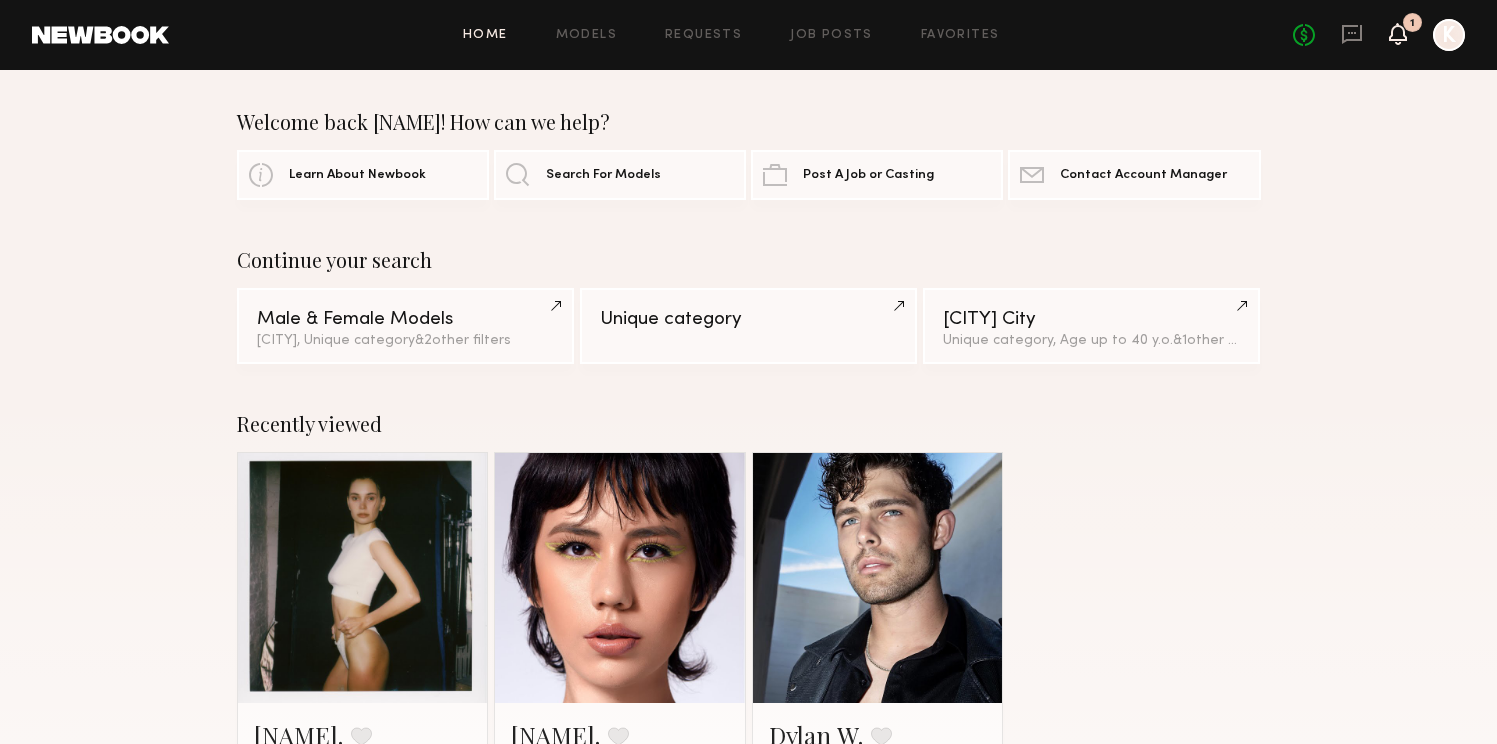 click 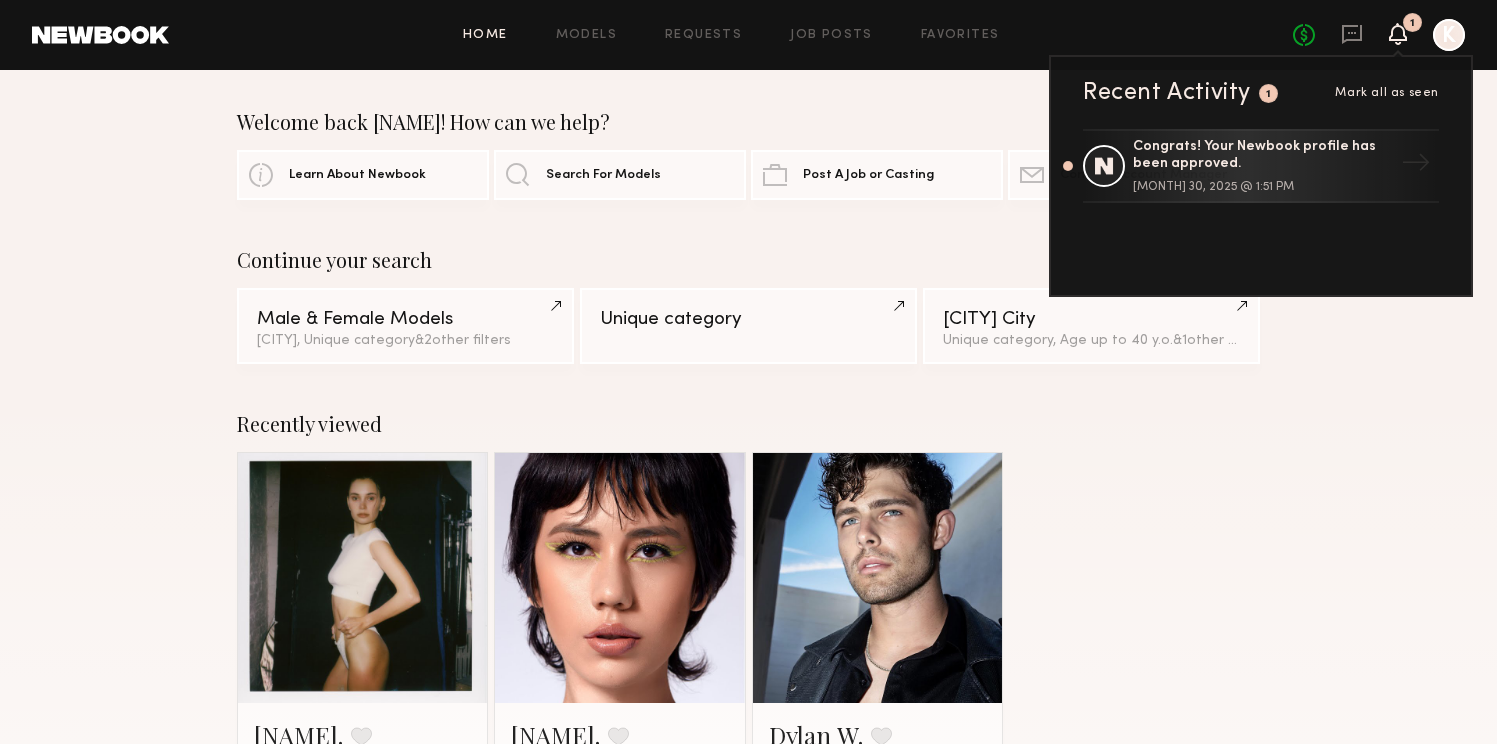 click on "Recently viewed Tanya A. Favorite New York City, NY Valeria N. Favorite New York City, NY Dylan W. Favorite Los Angeles, CA" 